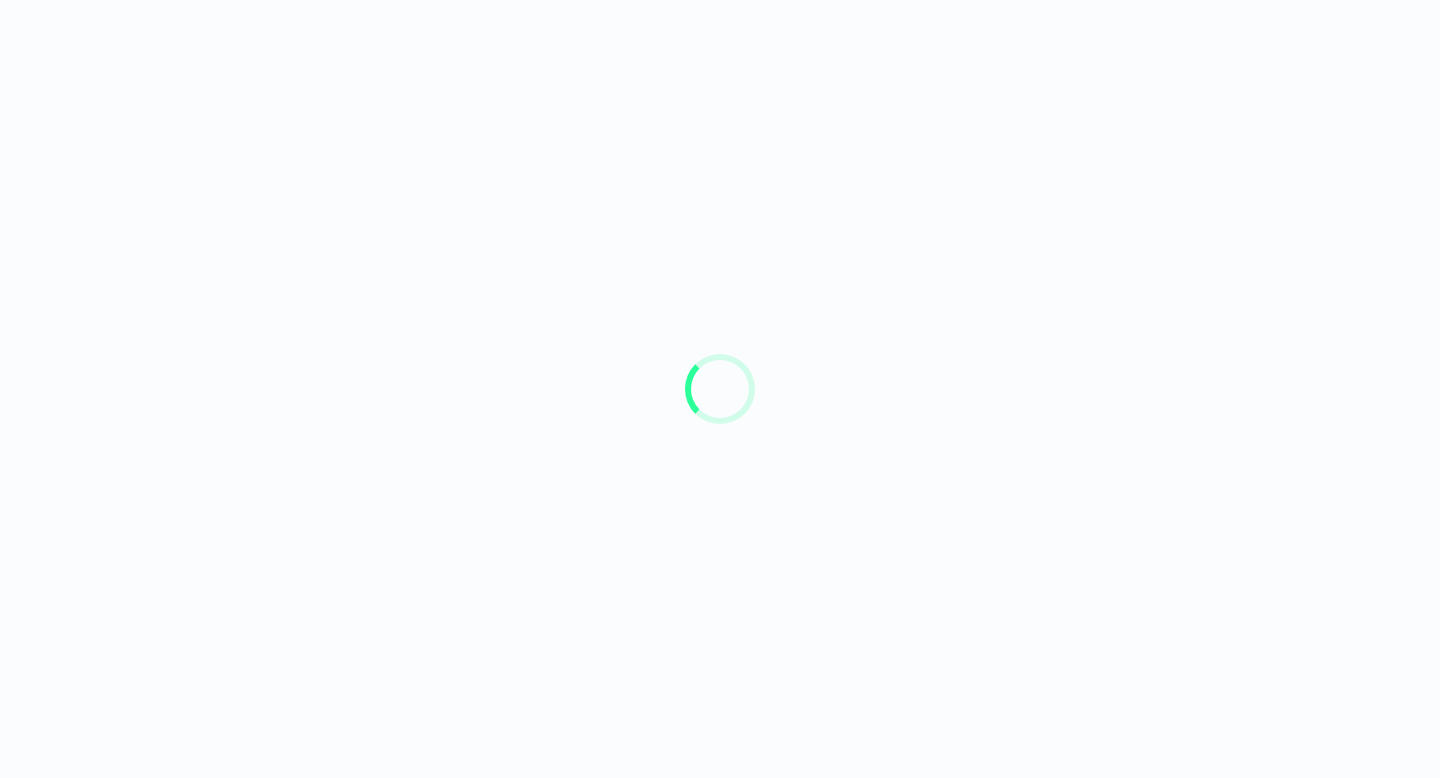 scroll, scrollTop: 0, scrollLeft: 0, axis: both 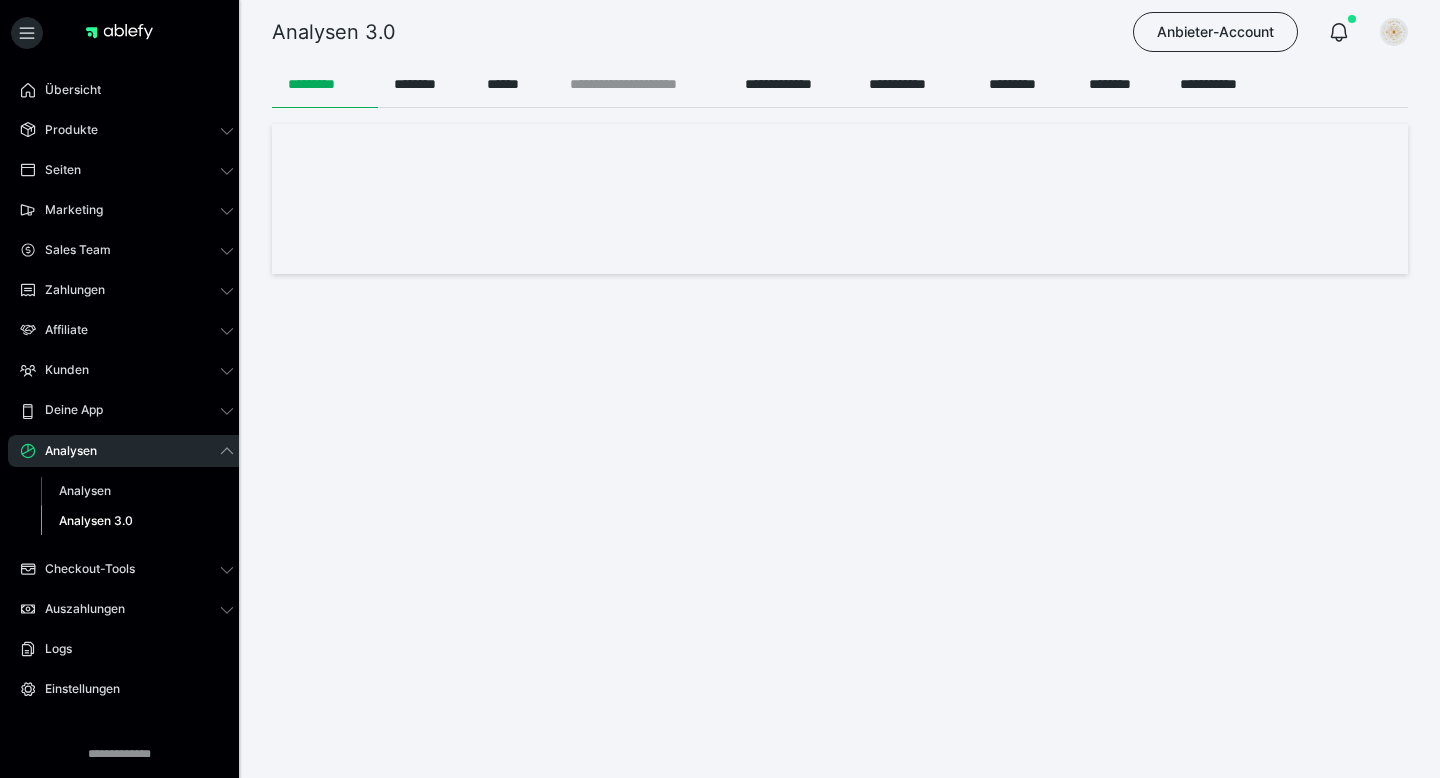 click on "**********" at bounding box center (641, 84) 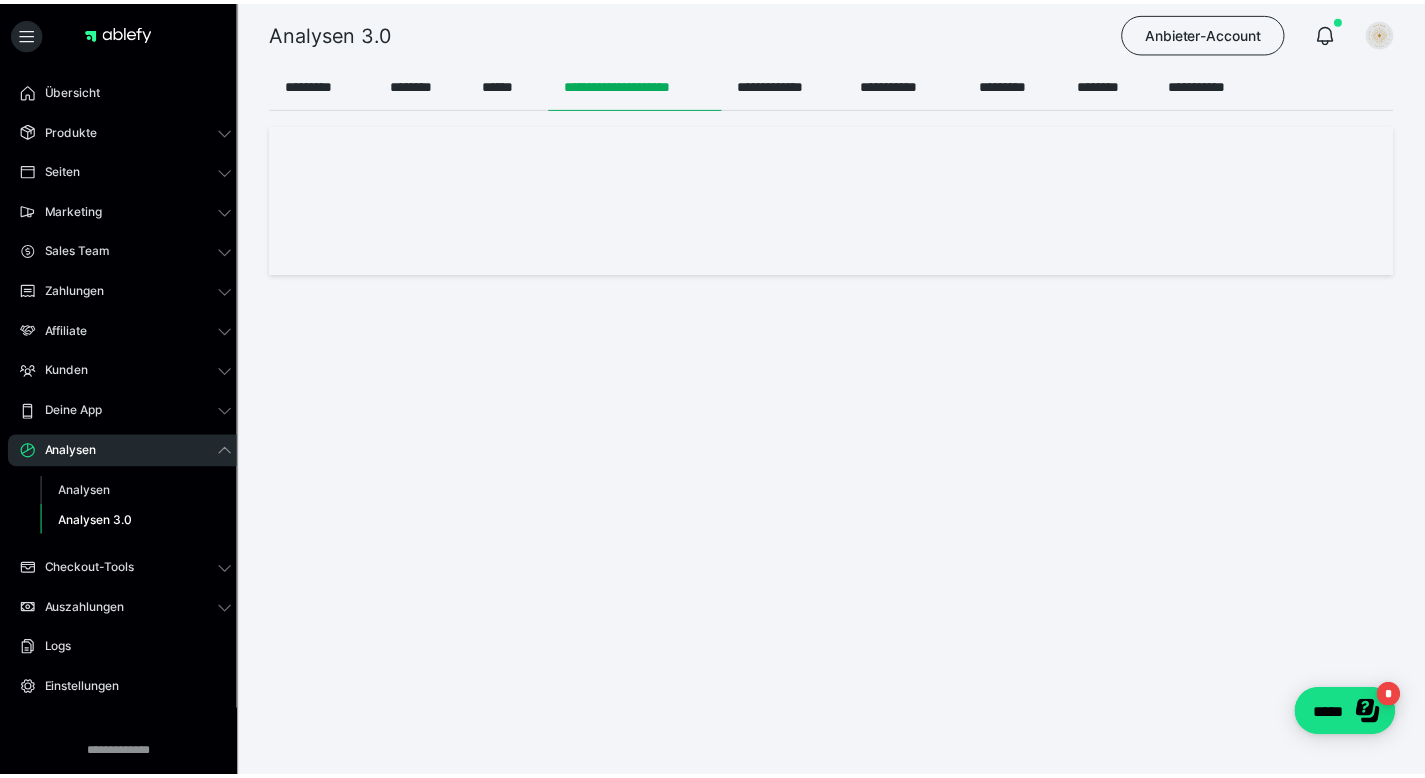 scroll, scrollTop: 0, scrollLeft: 0, axis: both 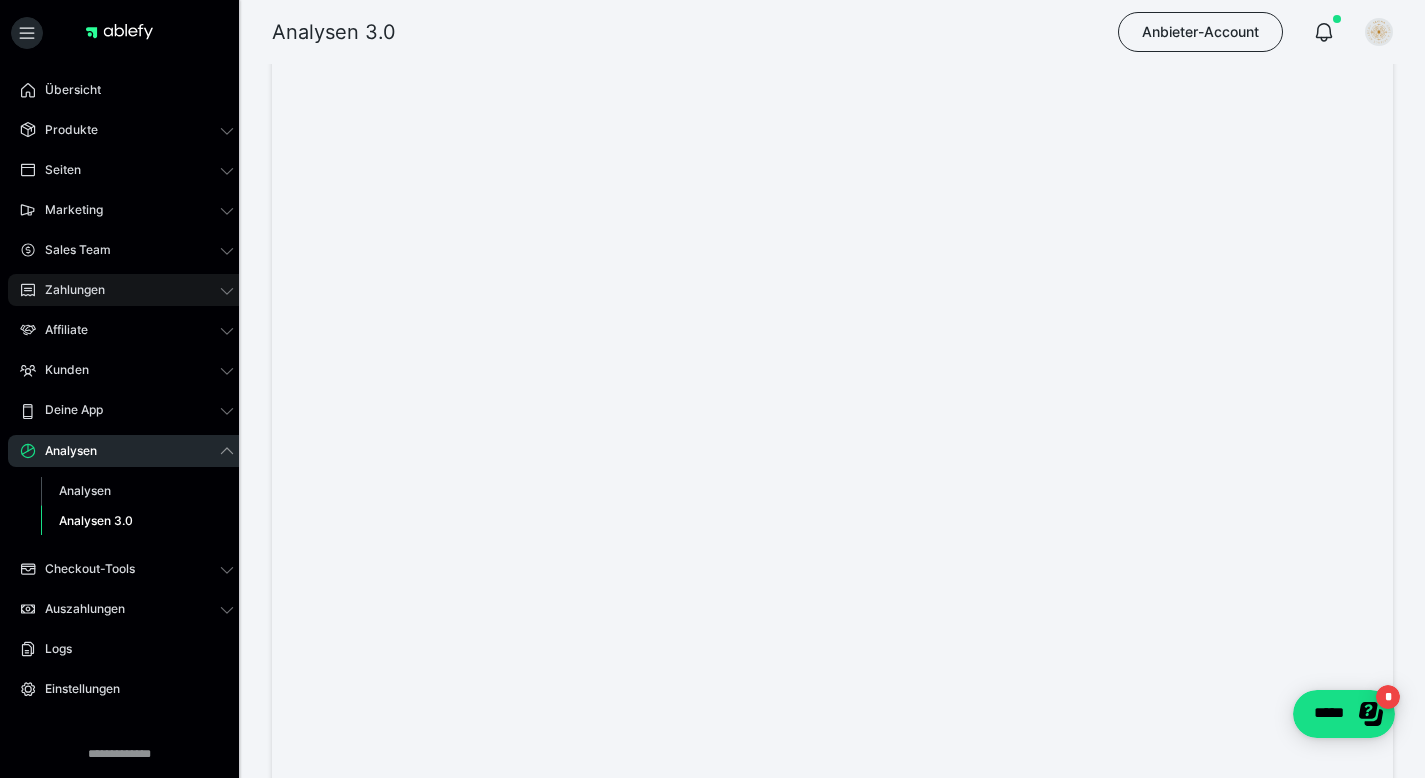 click on "Zahlungen" at bounding box center [127, 290] 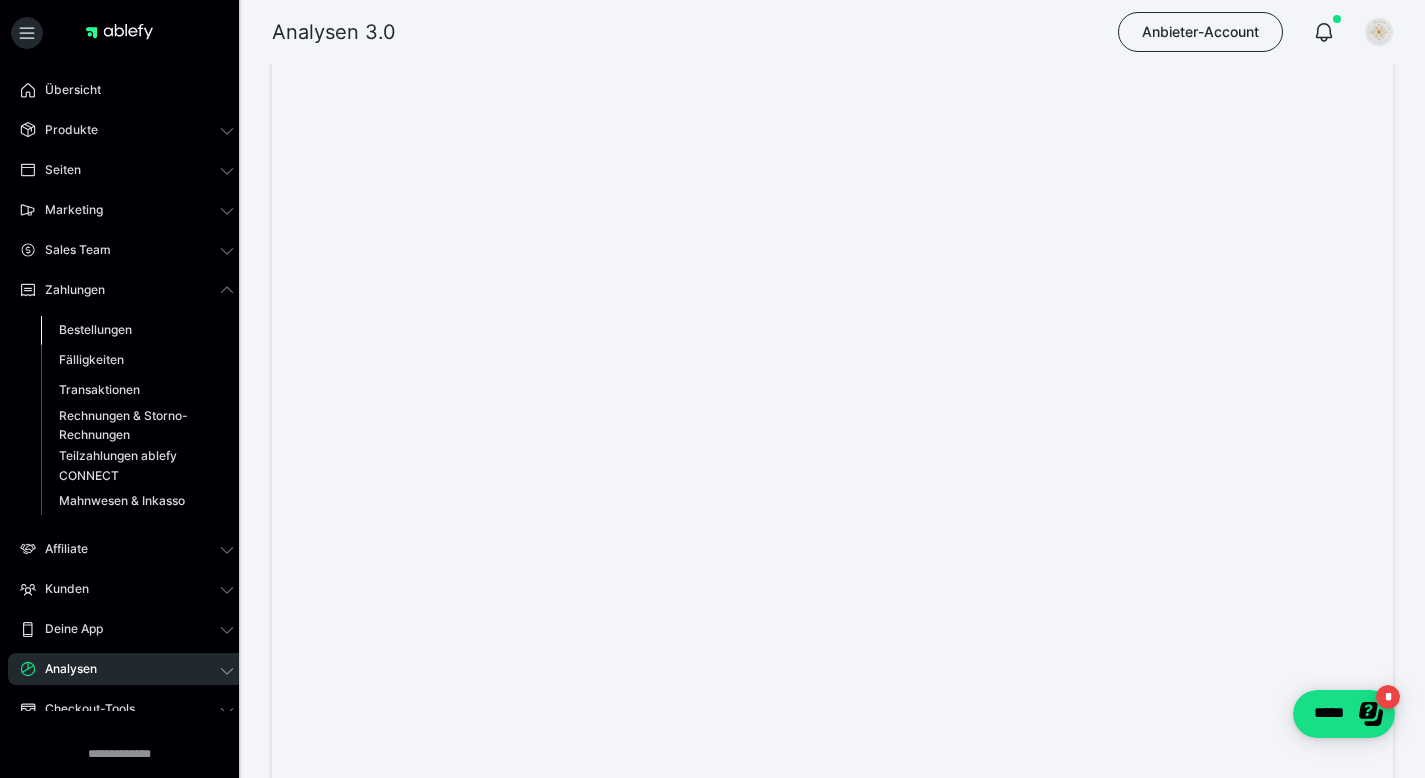 click on "Bestellungen" at bounding box center [95, 329] 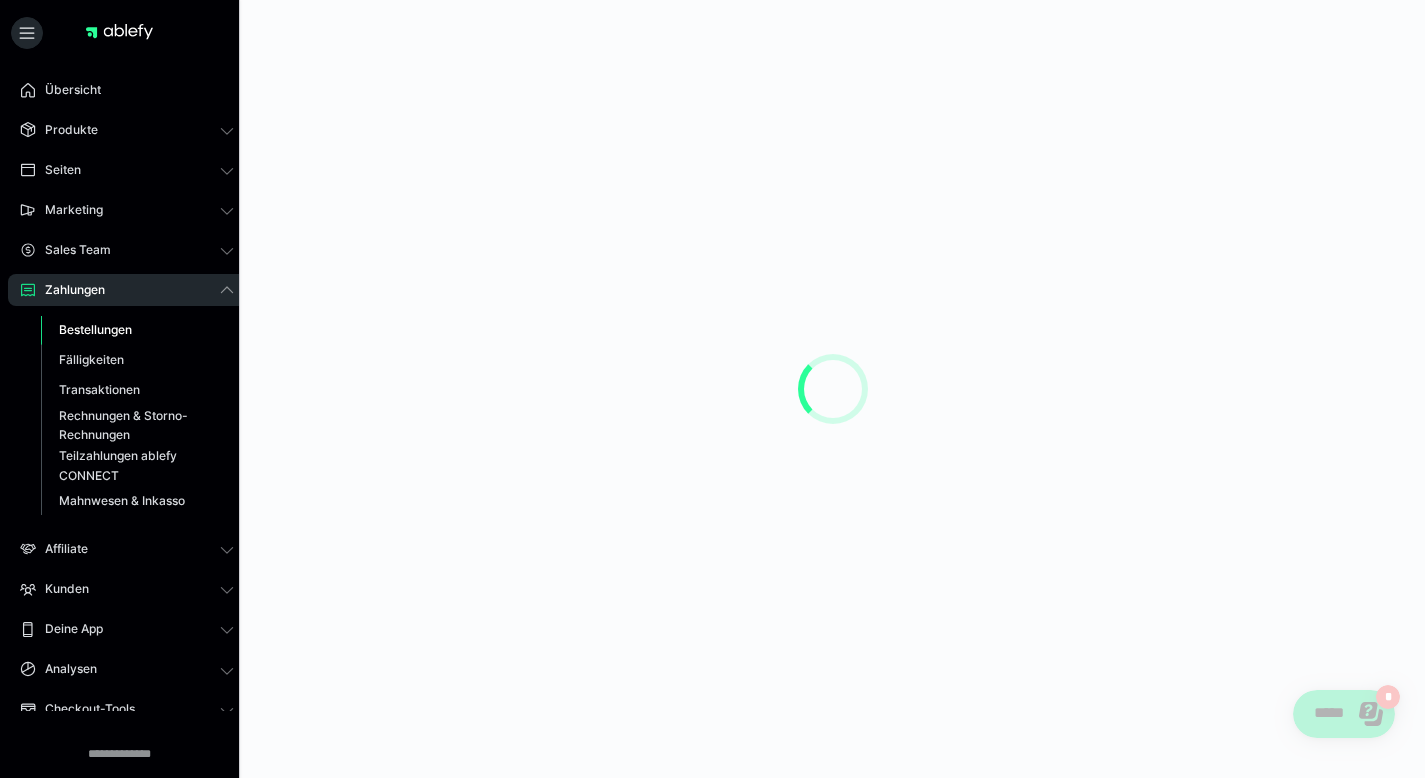 scroll, scrollTop: 0, scrollLeft: 0, axis: both 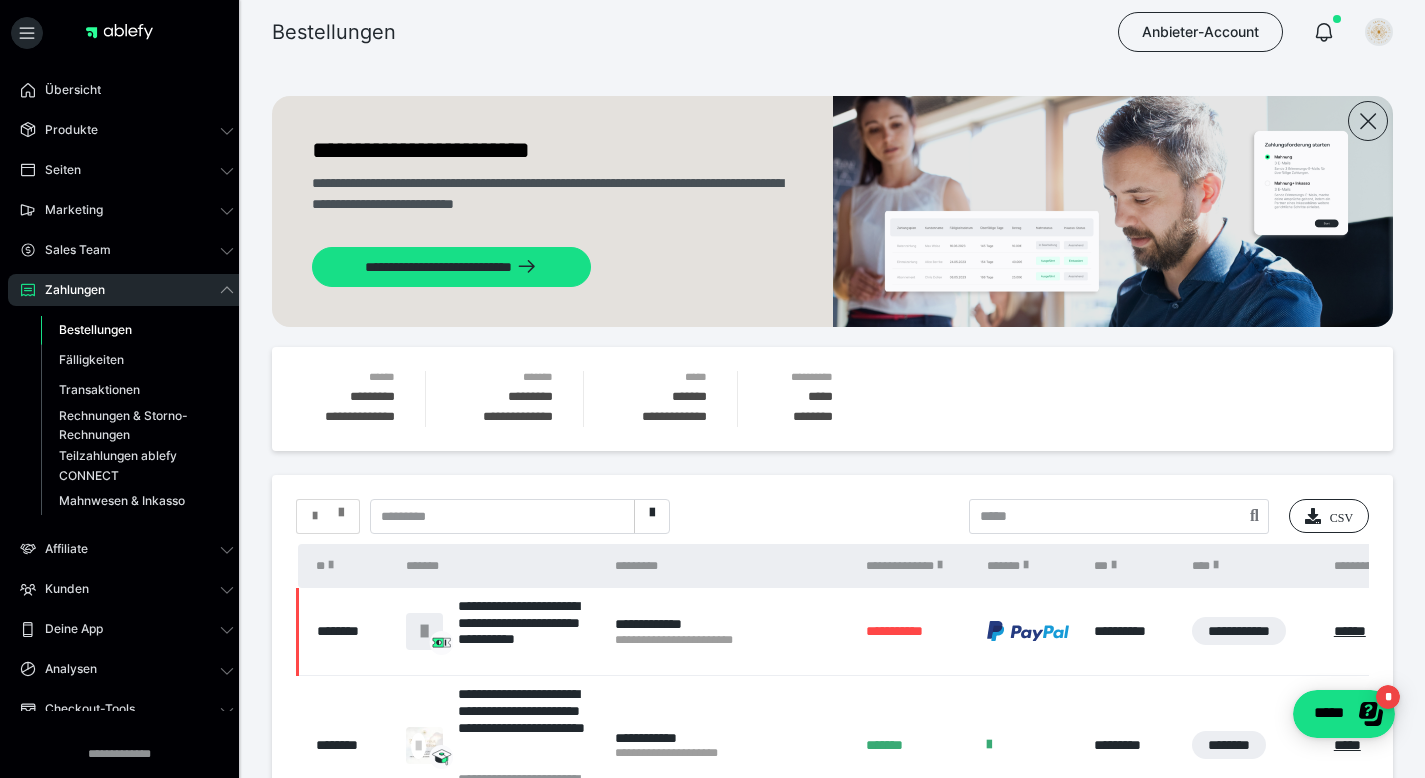 click at bounding box center [341, 508] 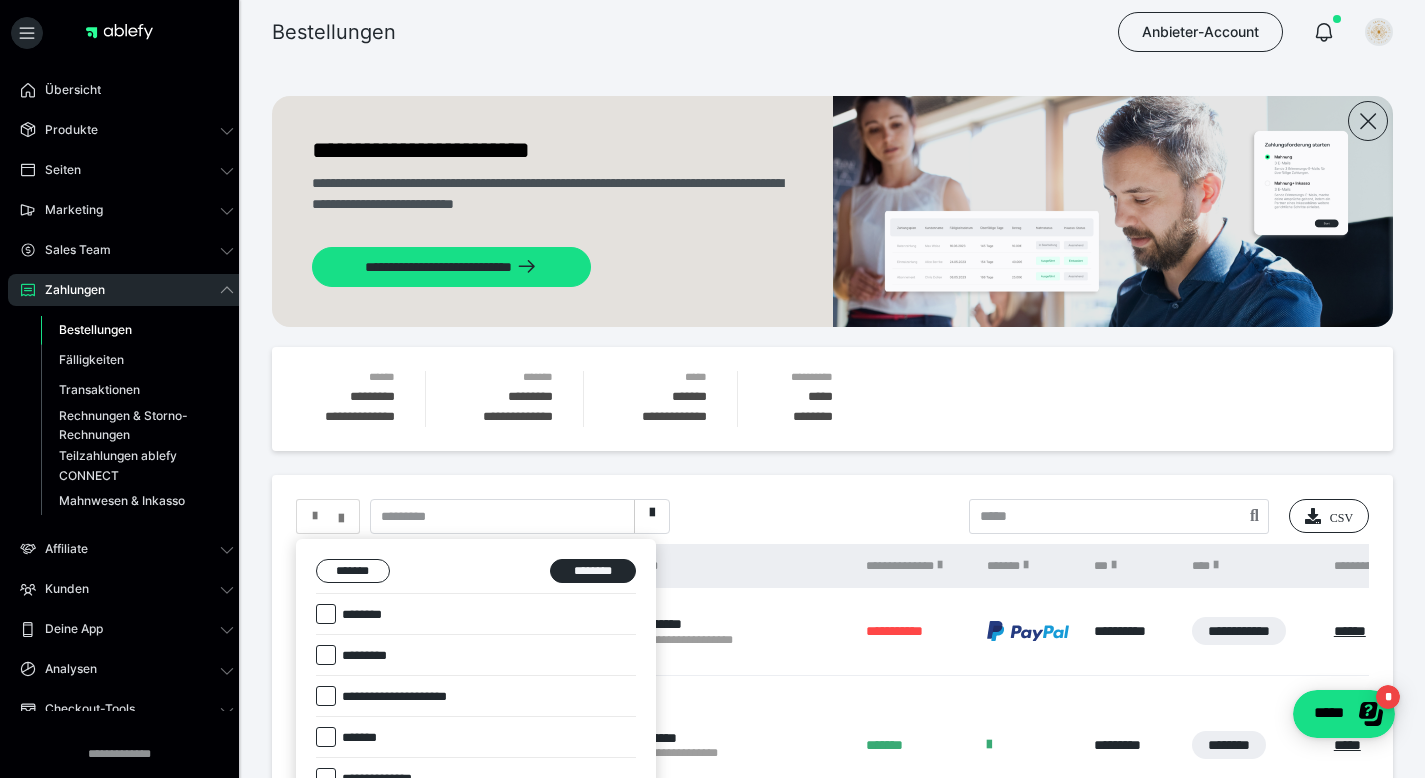 click at bounding box center (326, 614) 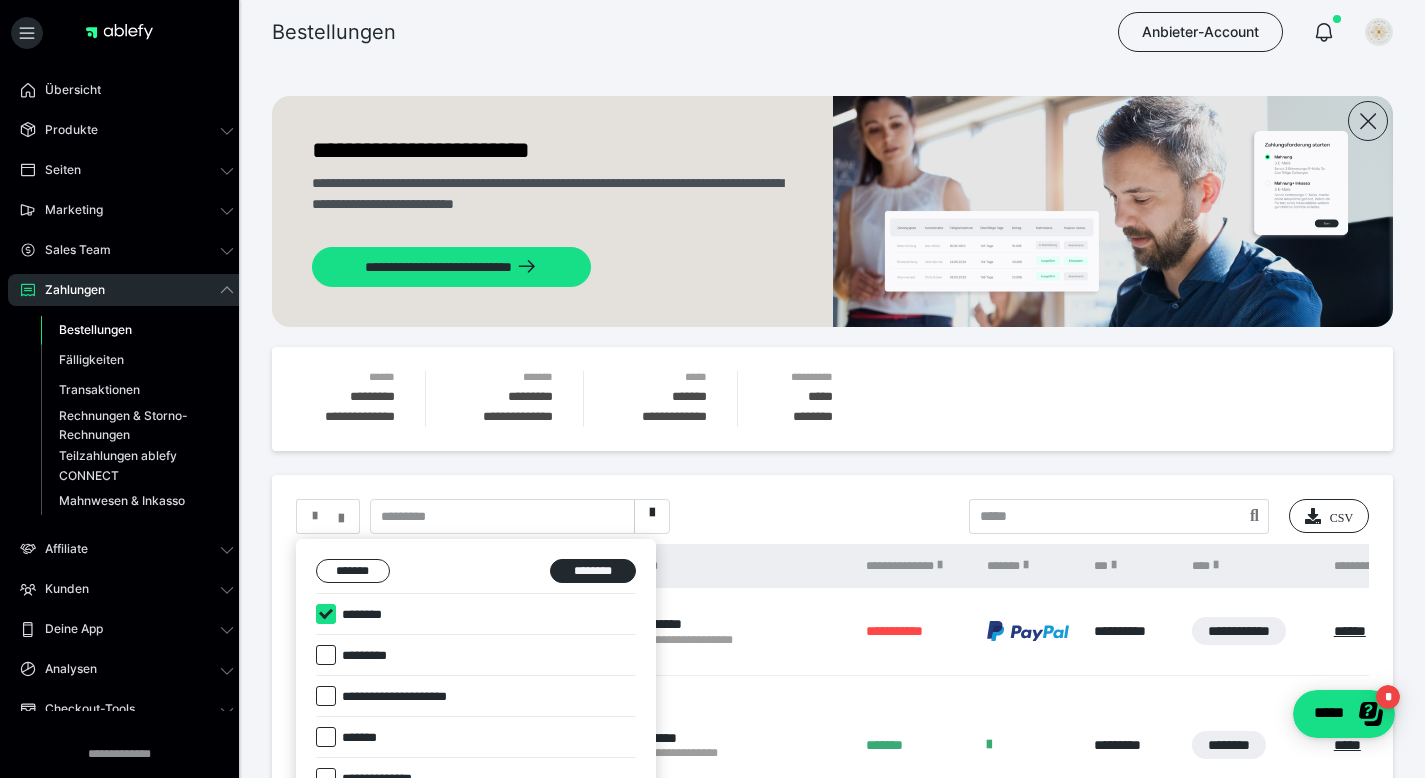 checkbox on "****" 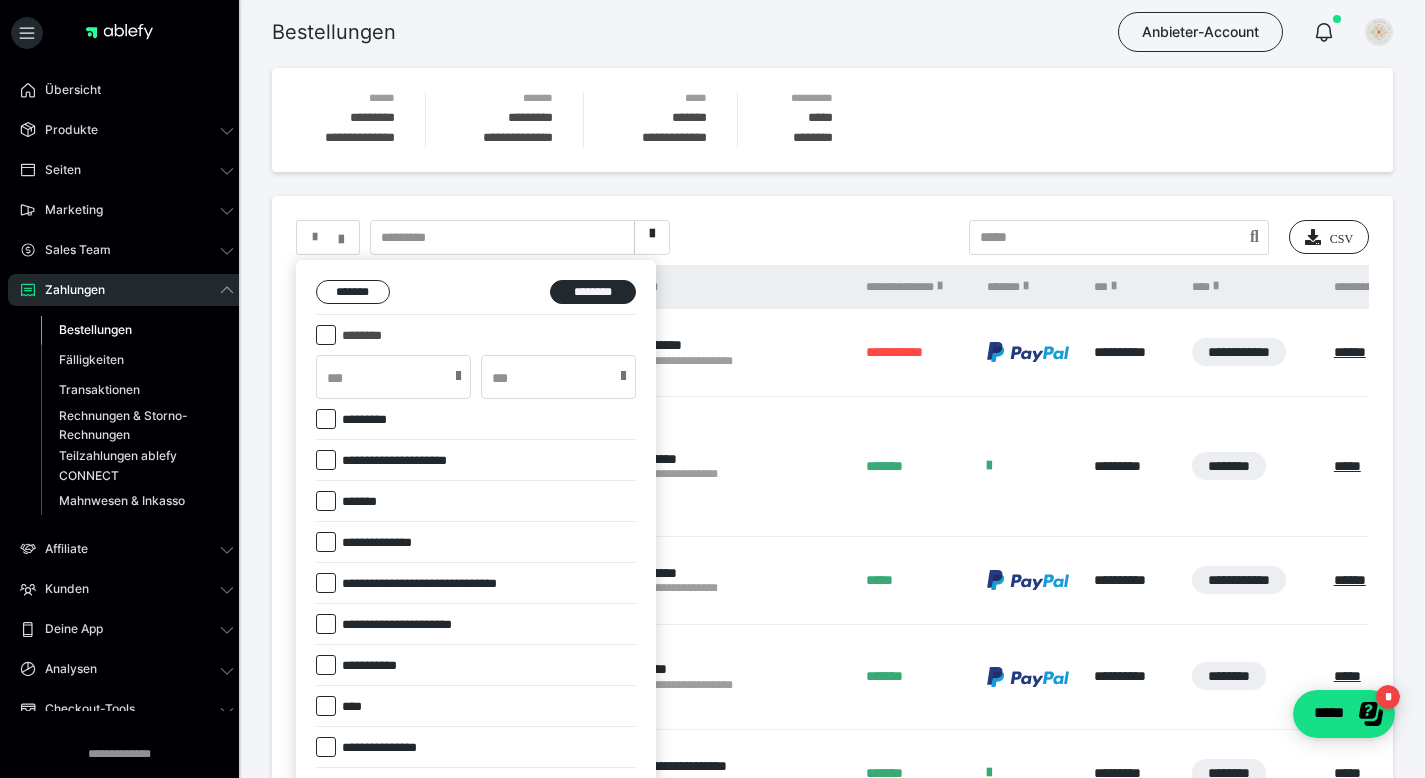 scroll, scrollTop: 297, scrollLeft: 0, axis: vertical 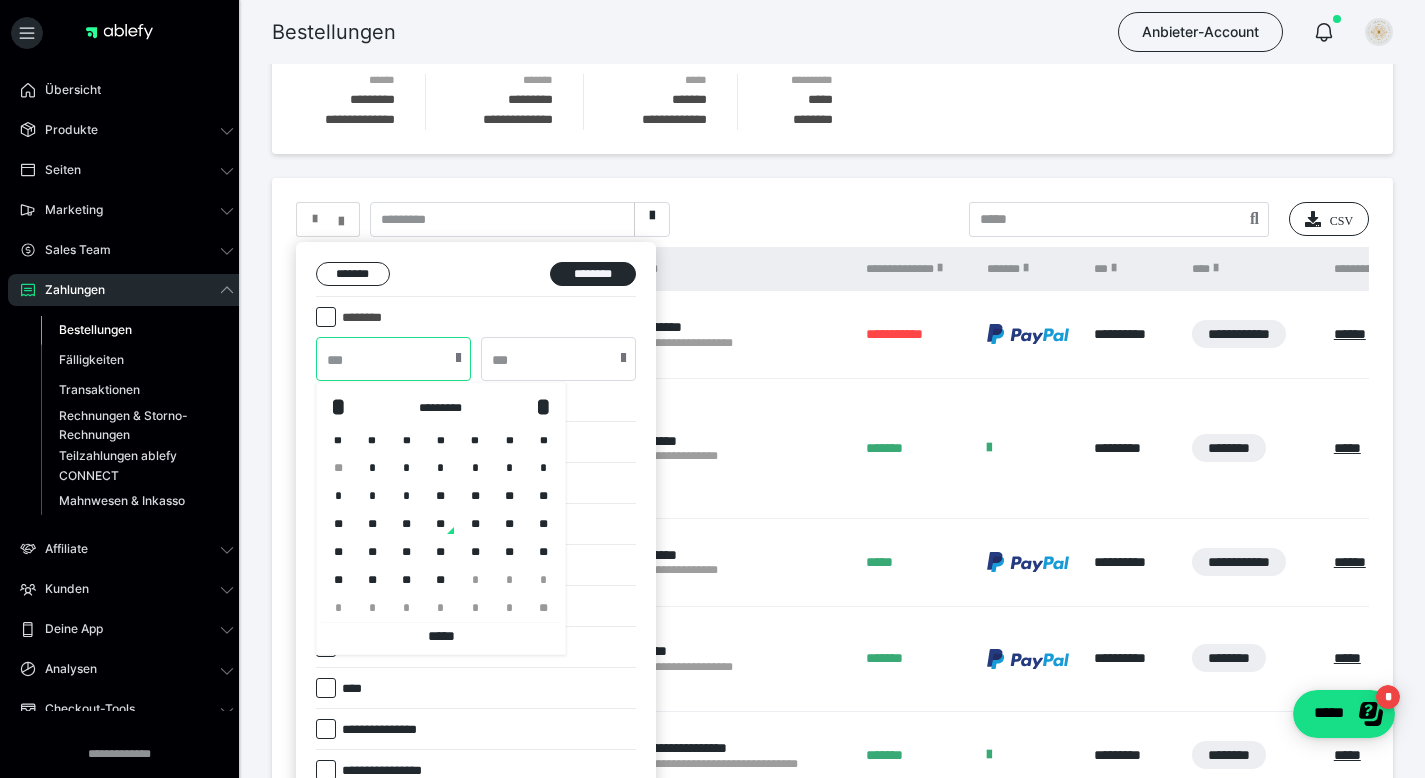 click at bounding box center (393, 359) 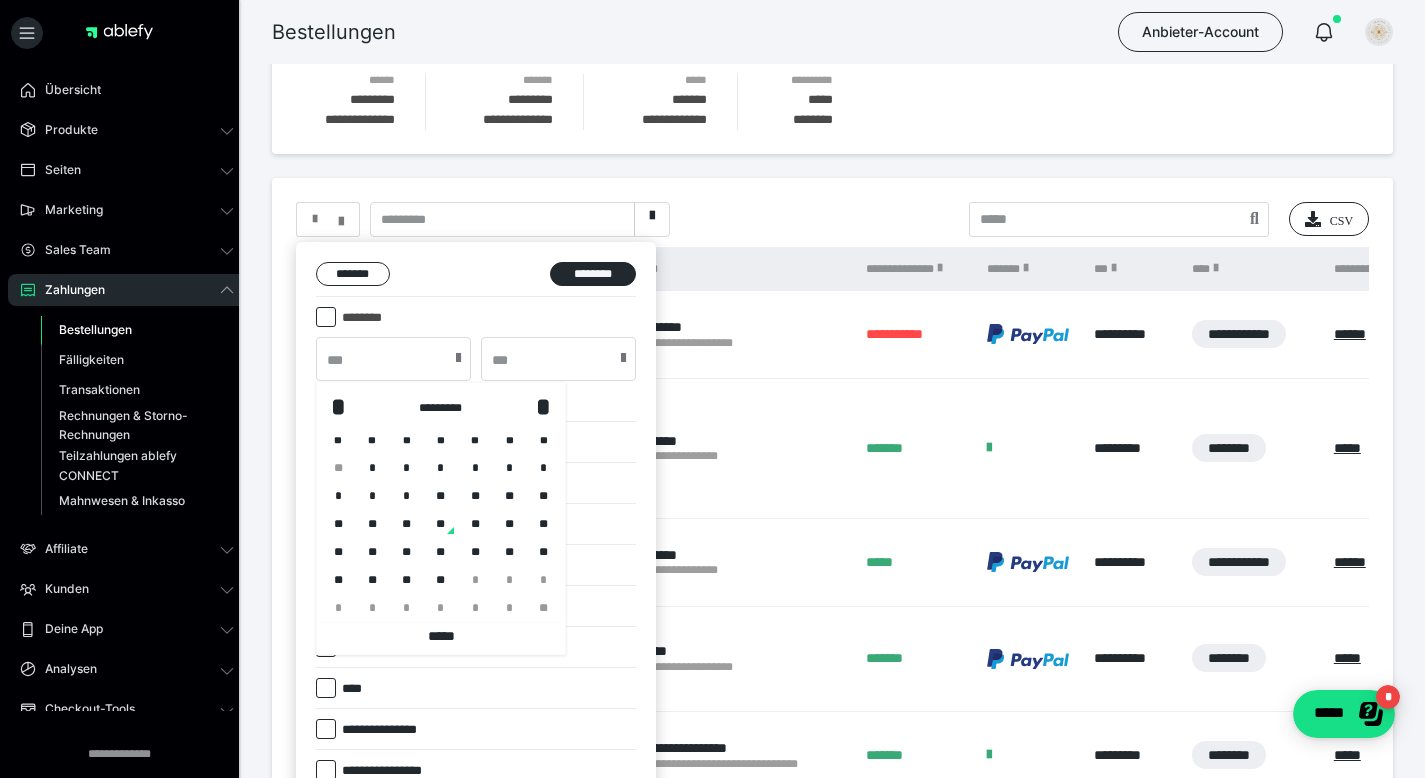 click on "**" at bounding box center (407, 524) 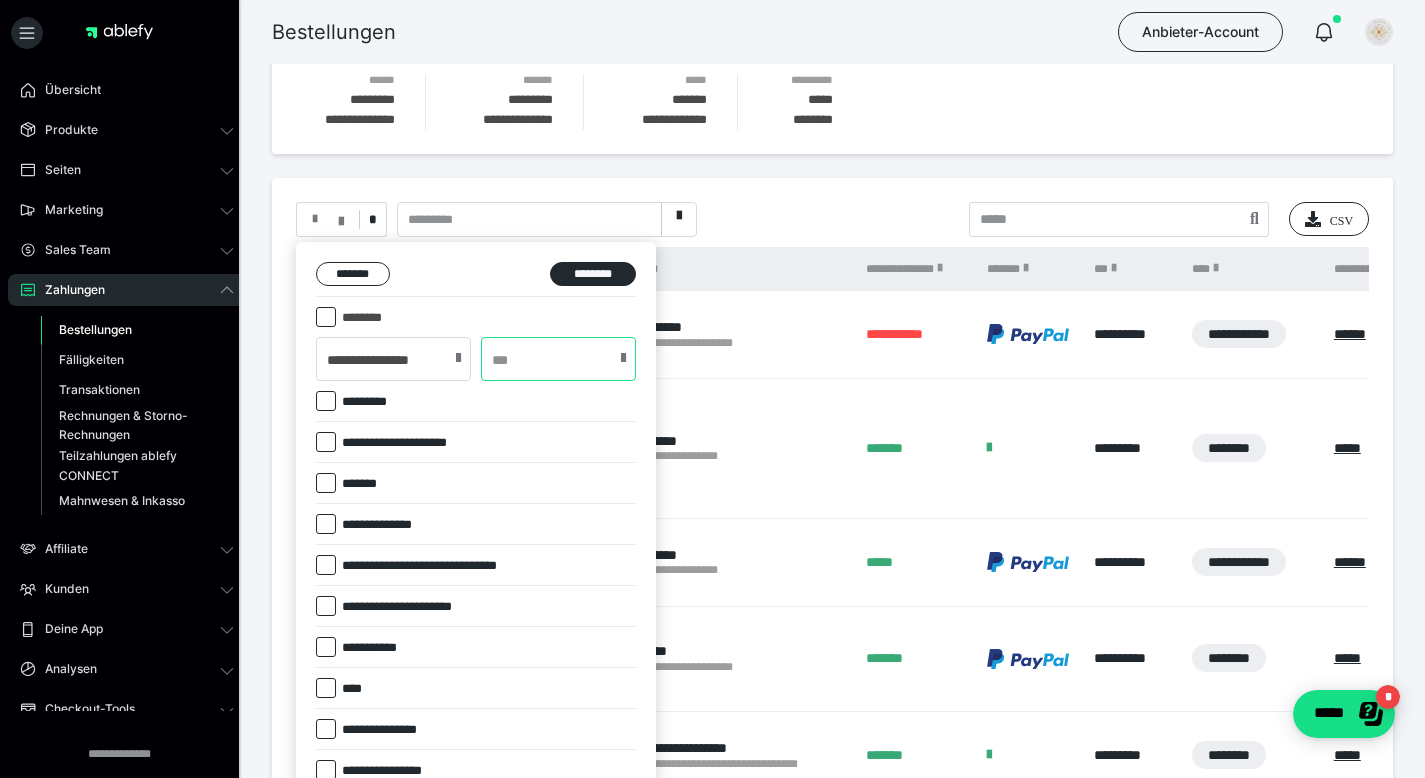 drag, startPoint x: 526, startPoint y: 352, endPoint x: 520, endPoint y: 392, distance: 40.4475 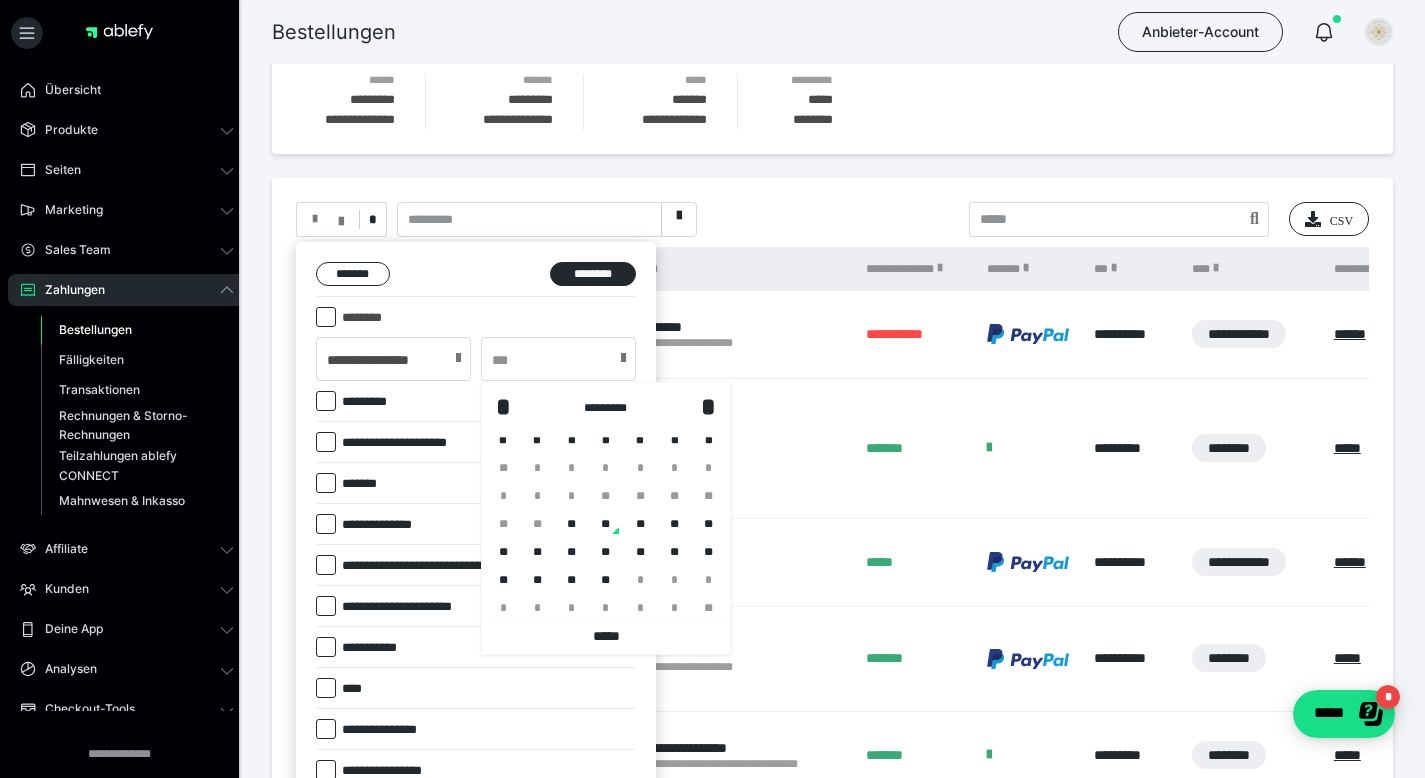 click on "**" at bounding box center (572, 524) 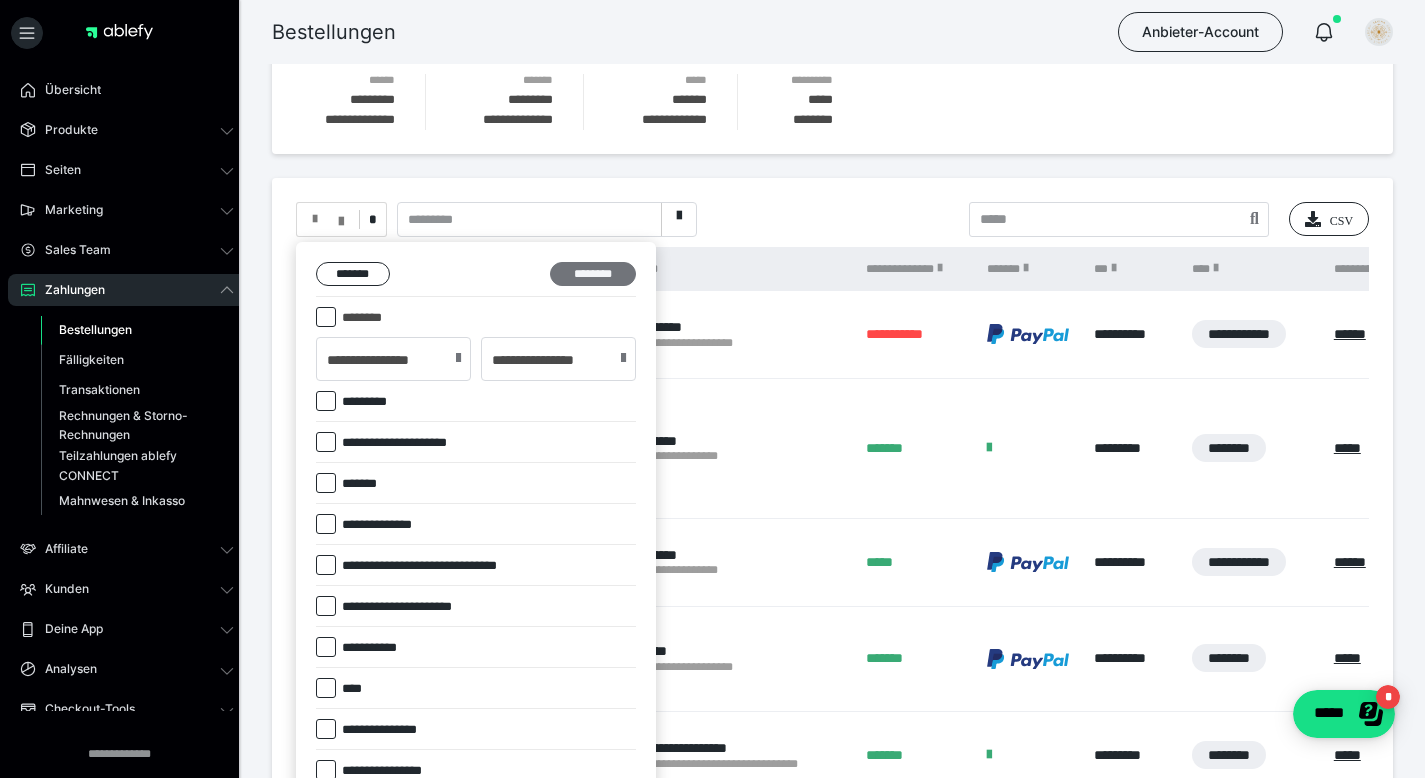 click on "********" at bounding box center (593, 274) 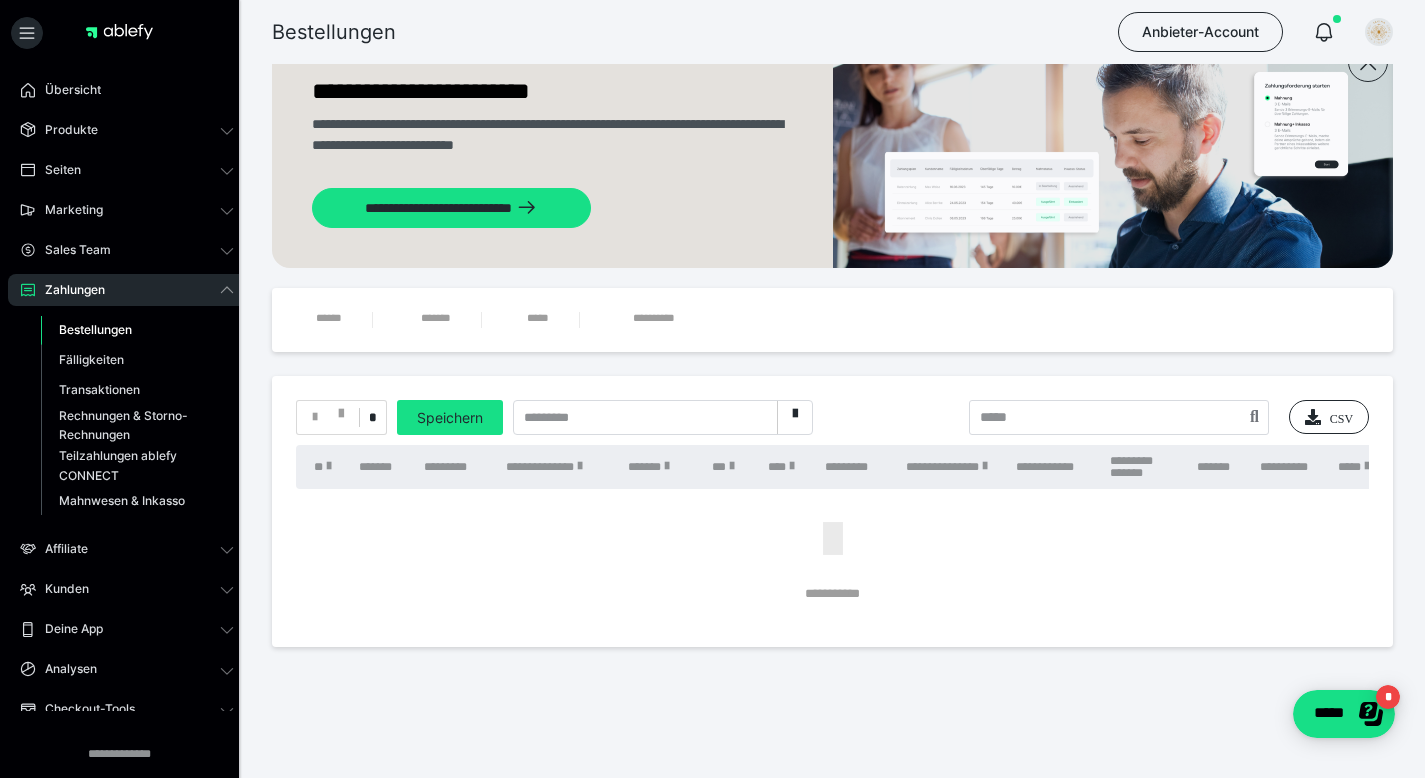 scroll, scrollTop: 59, scrollLeft: 0, axis: vertical 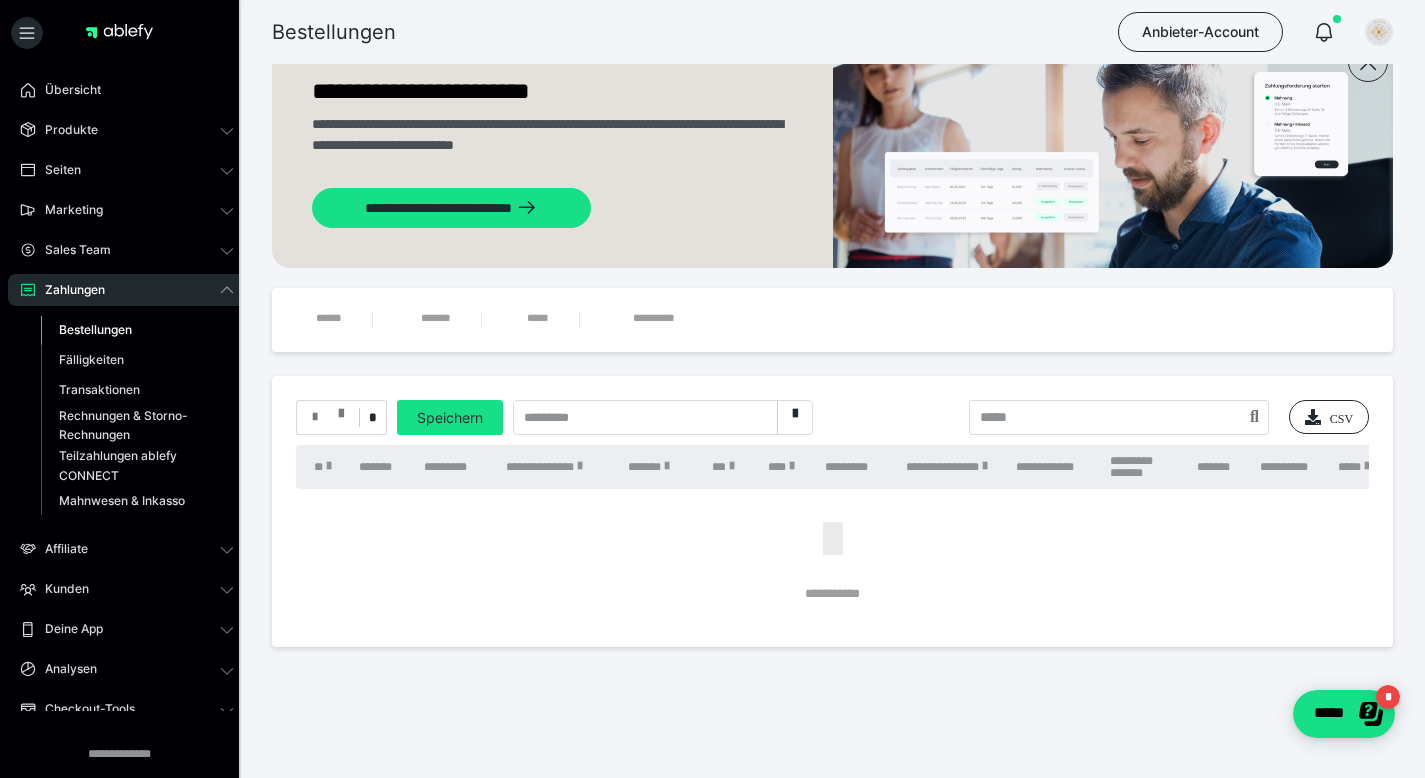 click at bounding box center [341, 409] 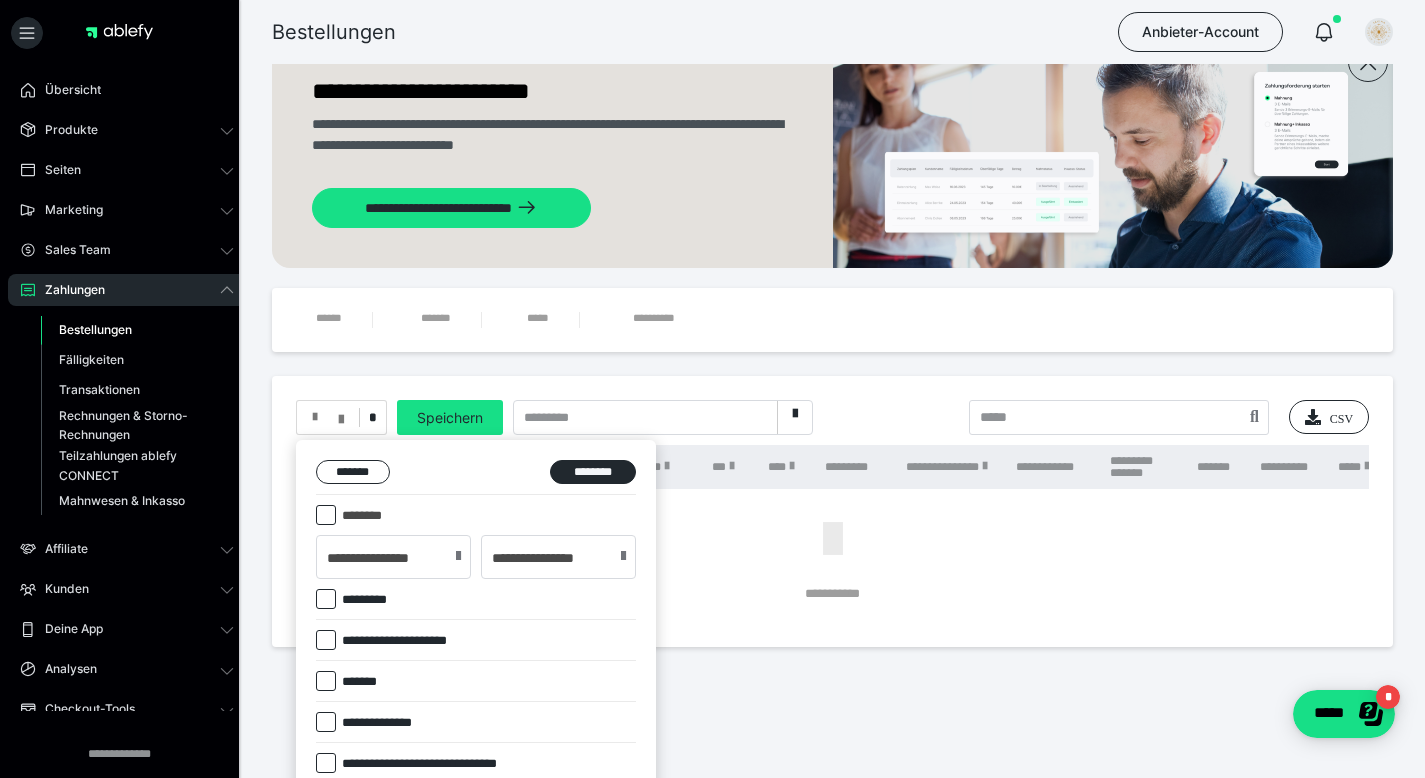 click at bounding box center [326, 515] 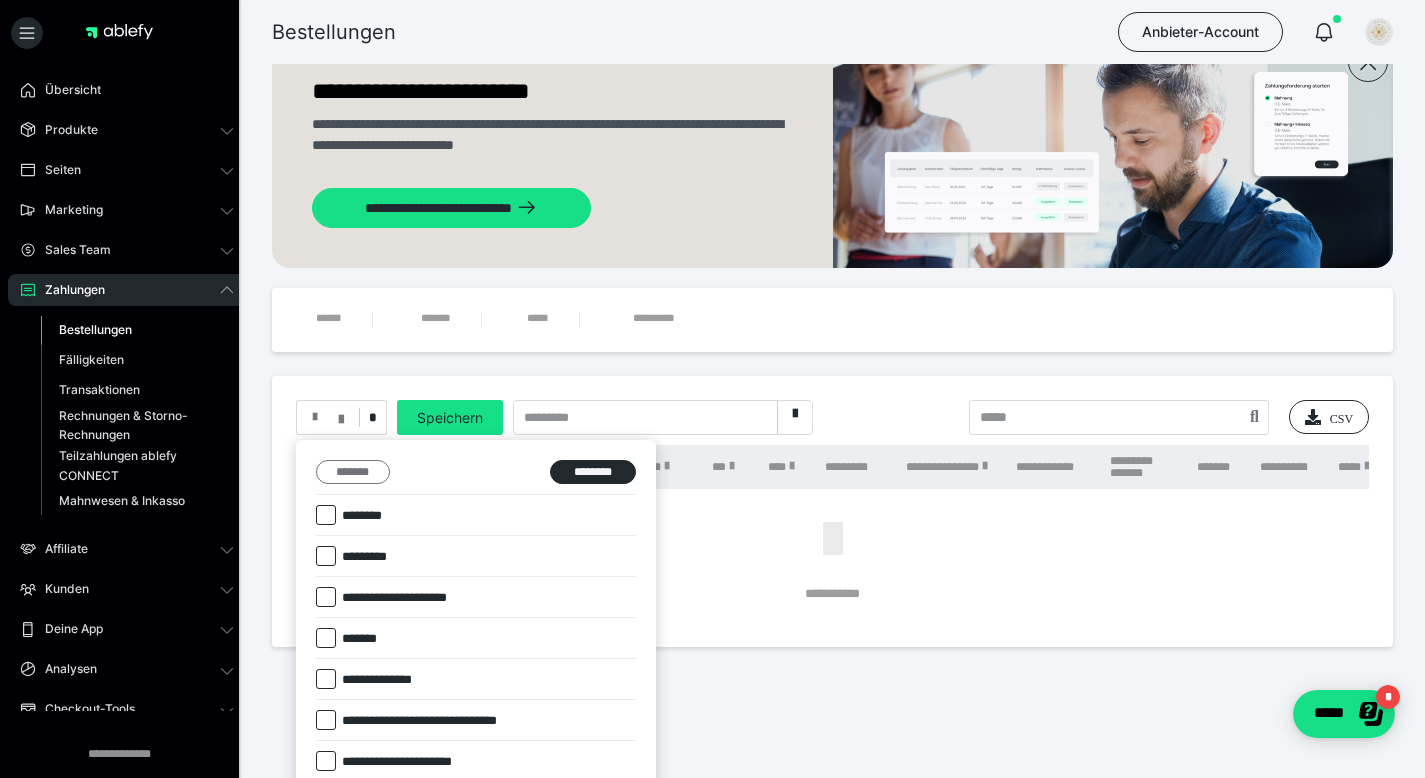 click on "*******" at bounding box center [353, 472] 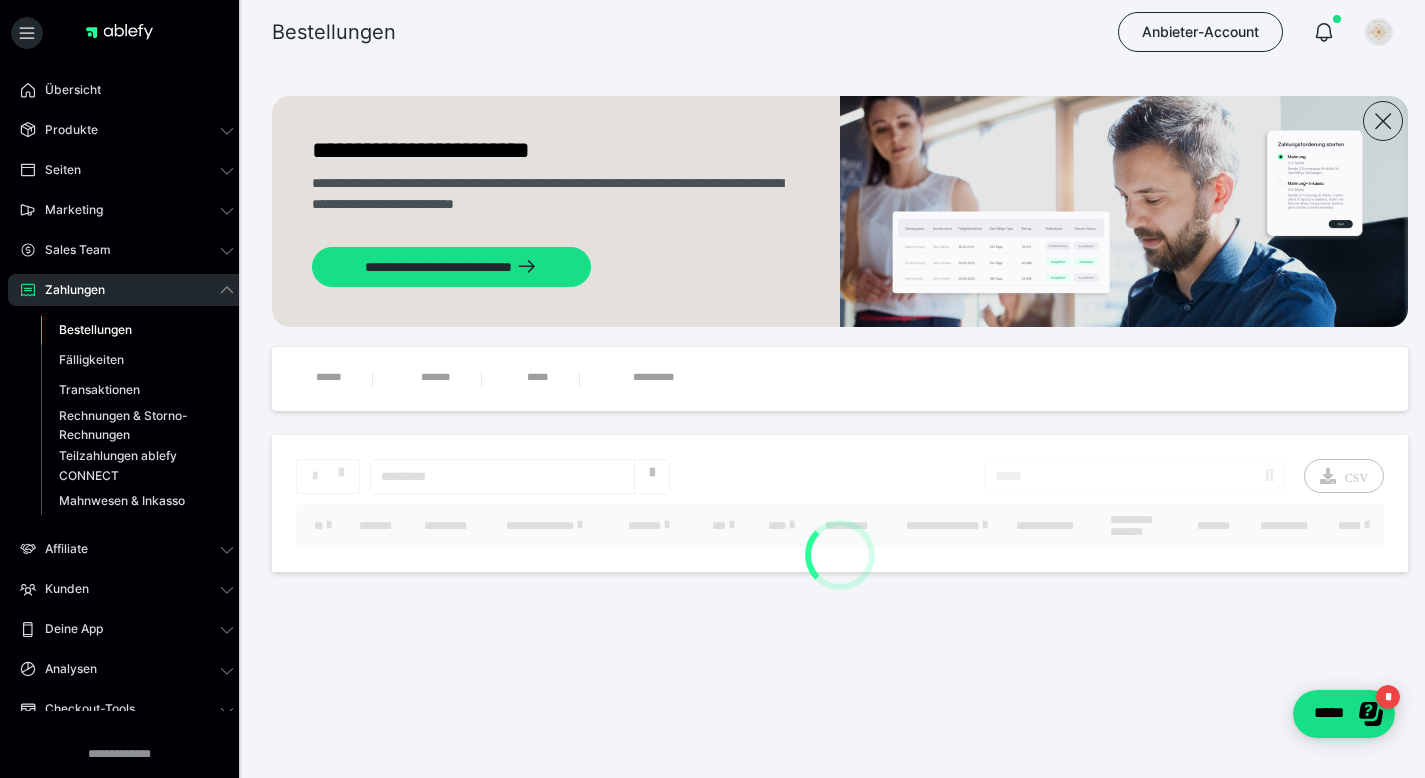 scroll, scrollTop: 0, scrollLeft: 0, axis: both 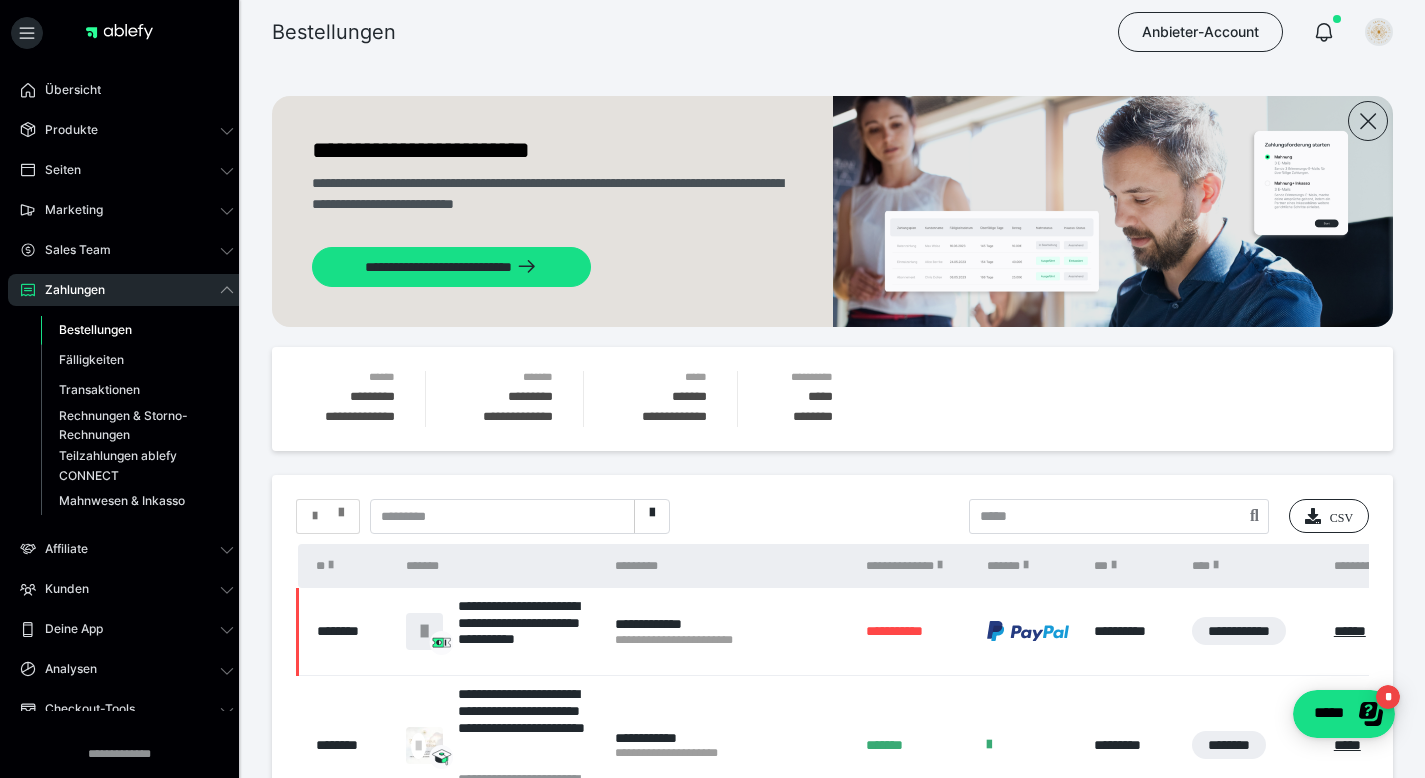click at bounding box center [341, 508] 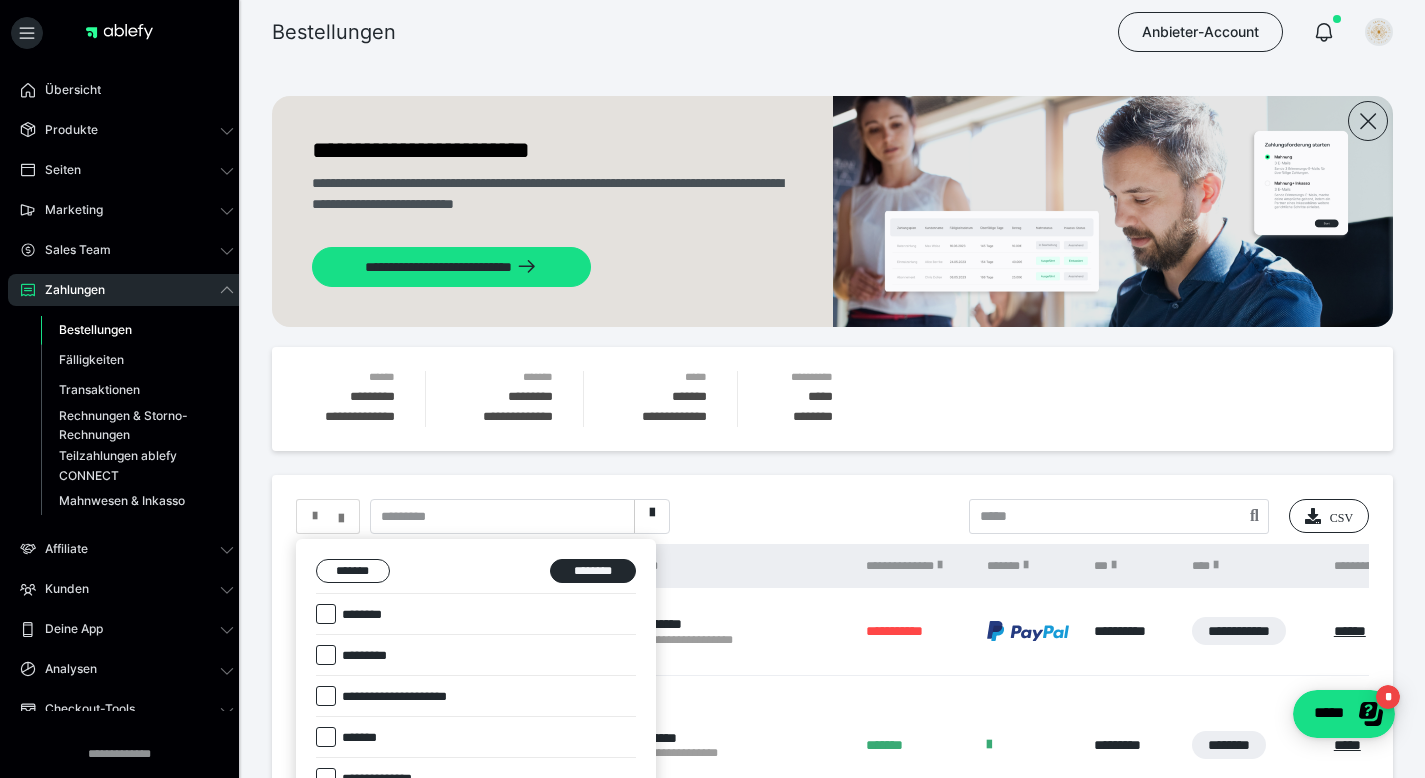 click at bounding box center (326, 614) 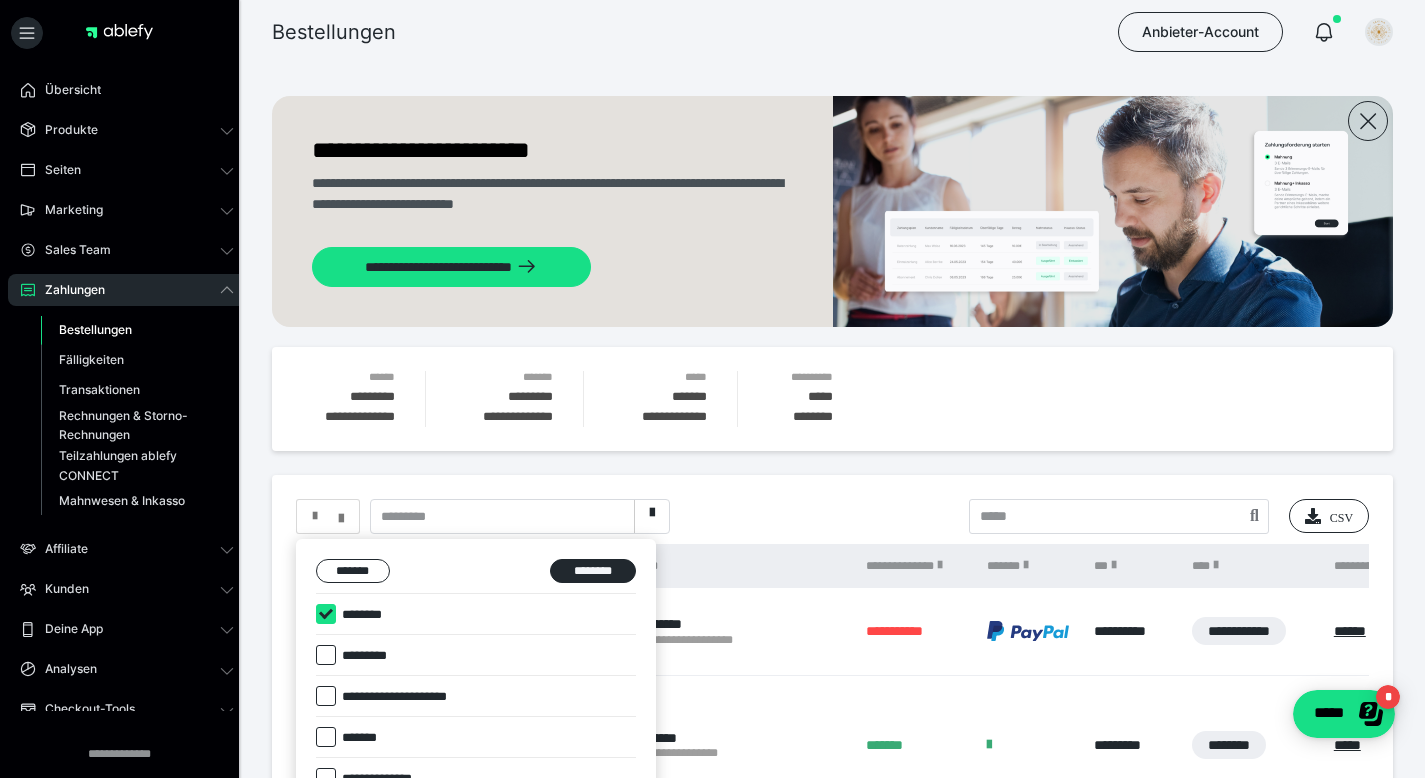 checkbox on "****" 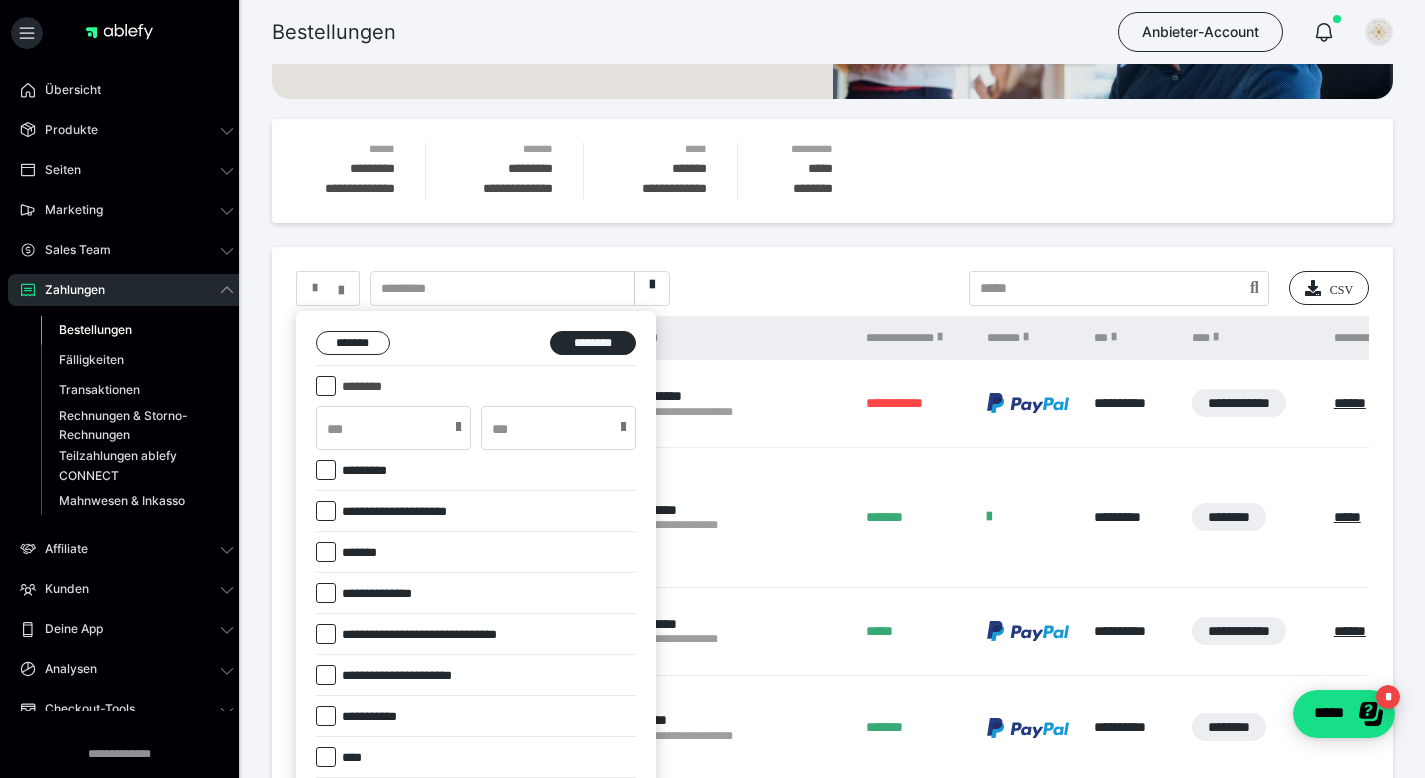 scroll, scrollTop: 241, scrollLeft: 0, axis: vertical 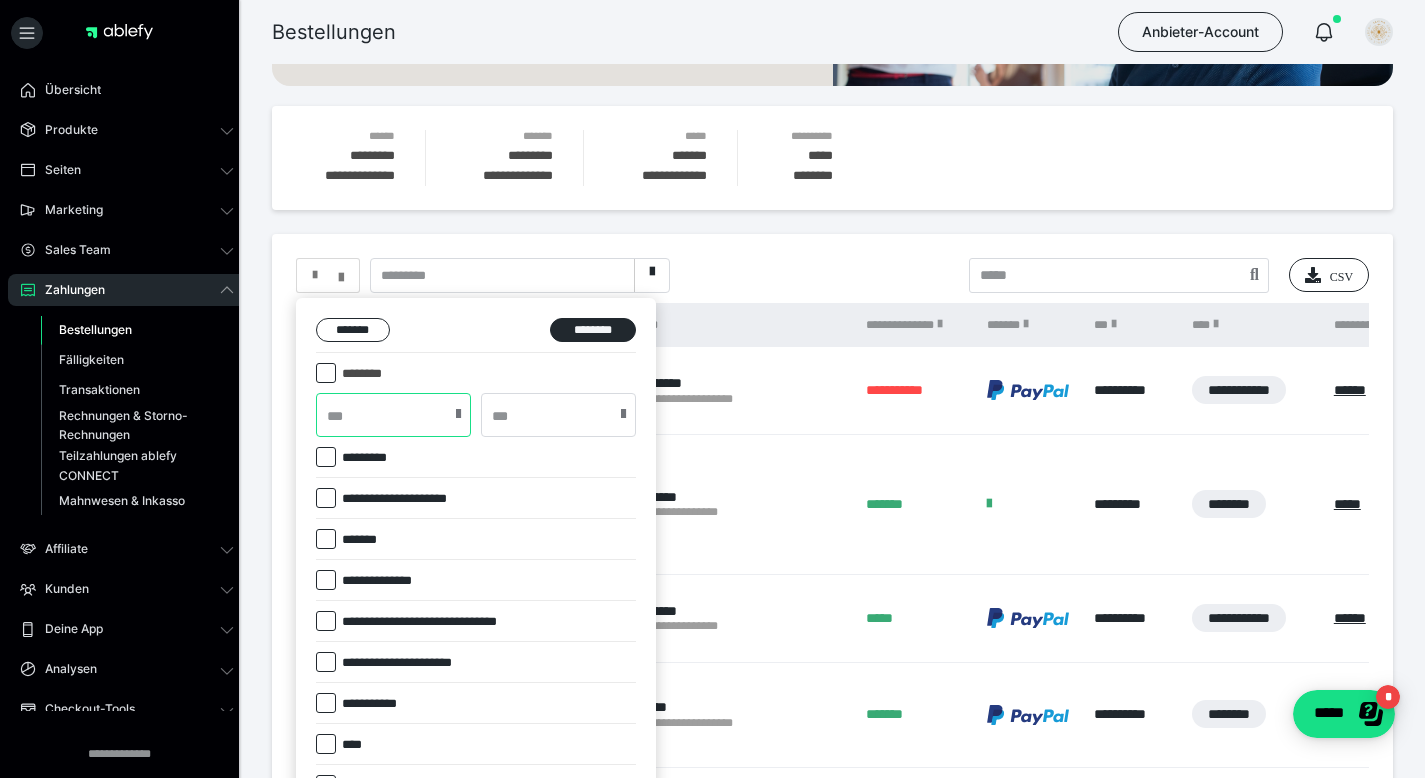 click at bounding box center [393, 415] 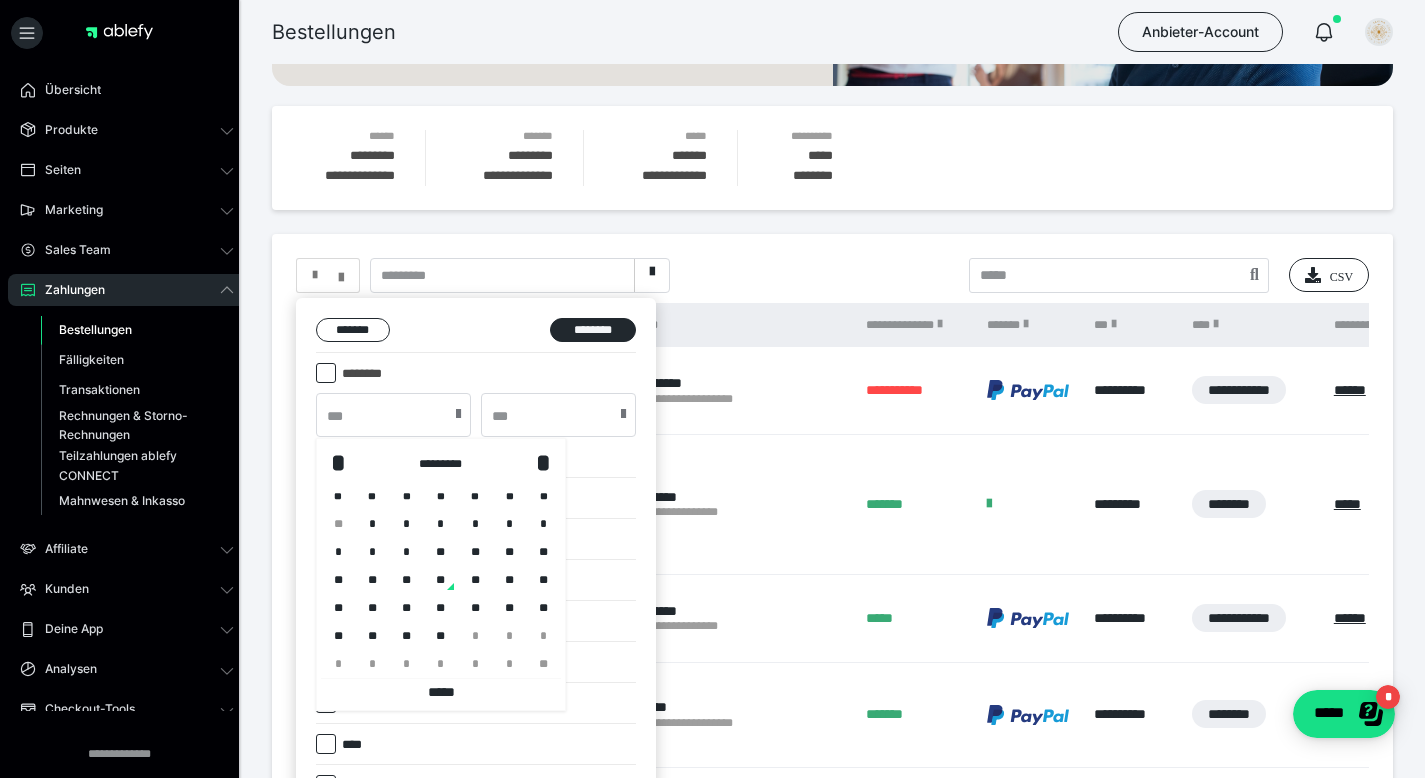 click on "**" at bounding box center [372, 580] 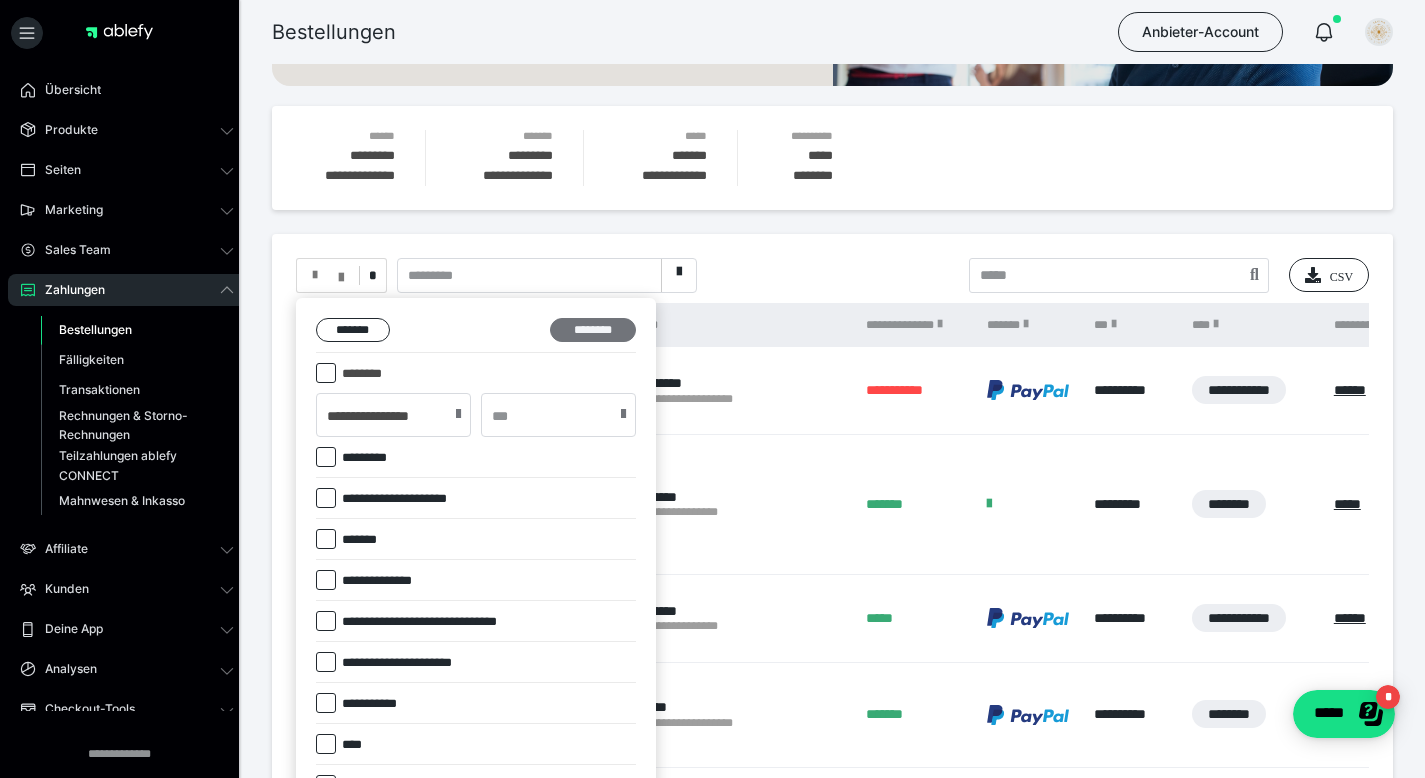 click on "********" at bounding box center [593, 330] 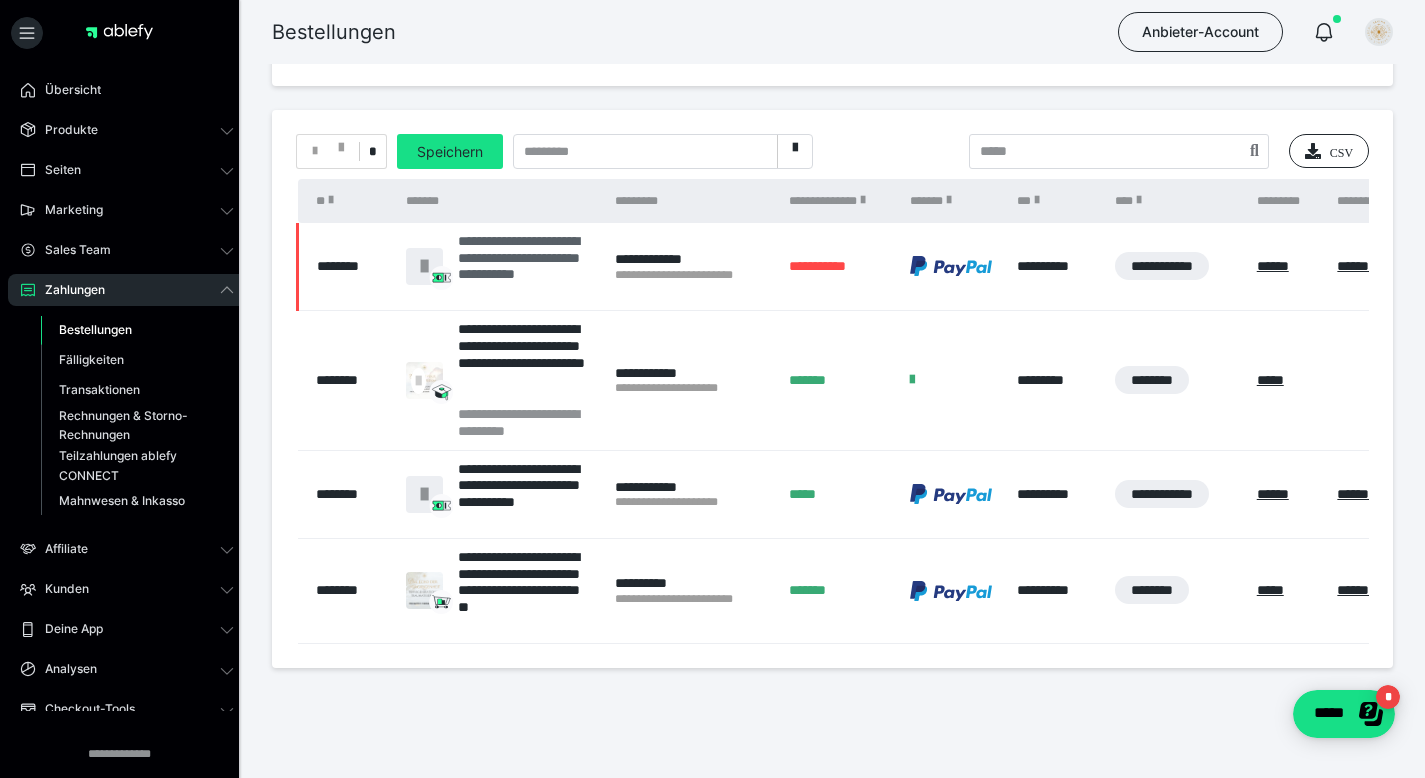 scroll, scrollTop: 385, scrollLeft: 0, axis: vertical 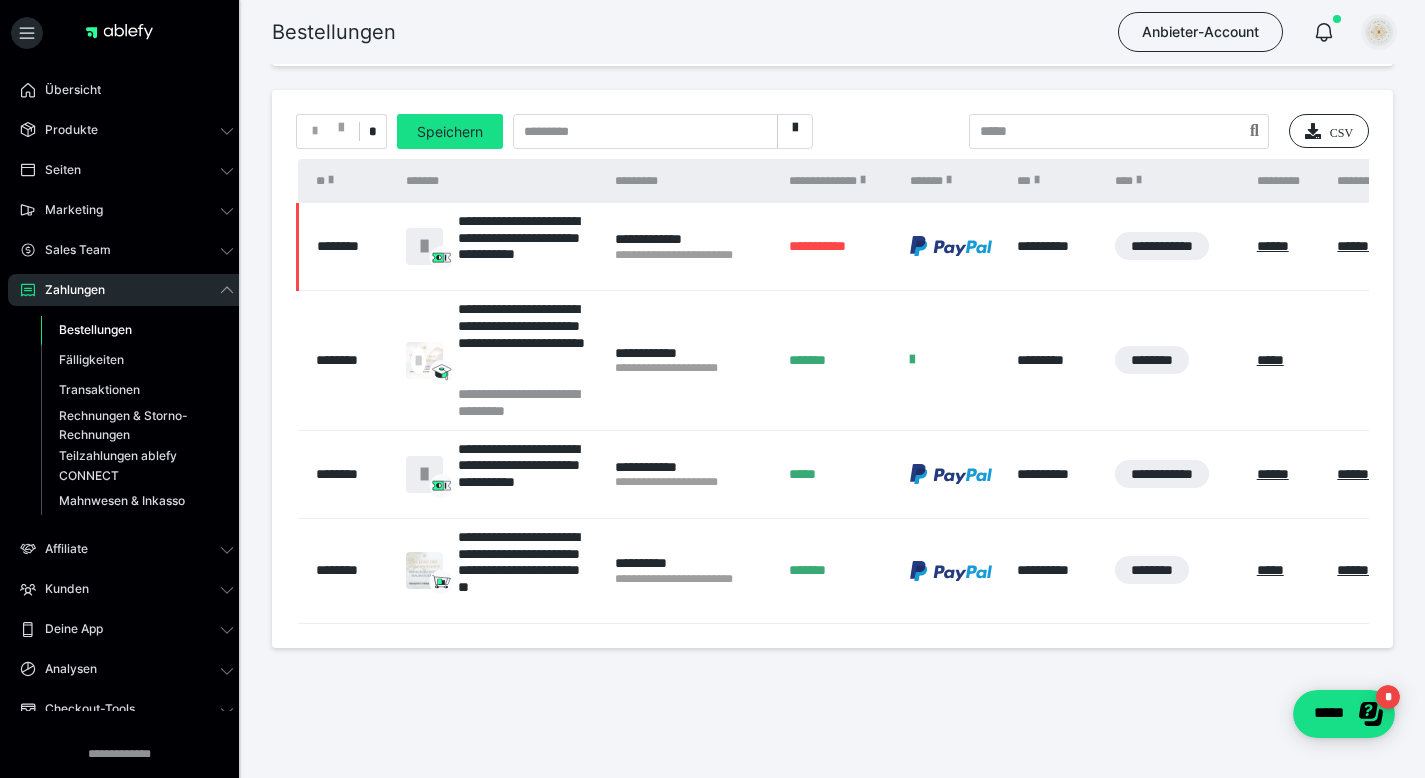 click at bounding box center (1379, 32) 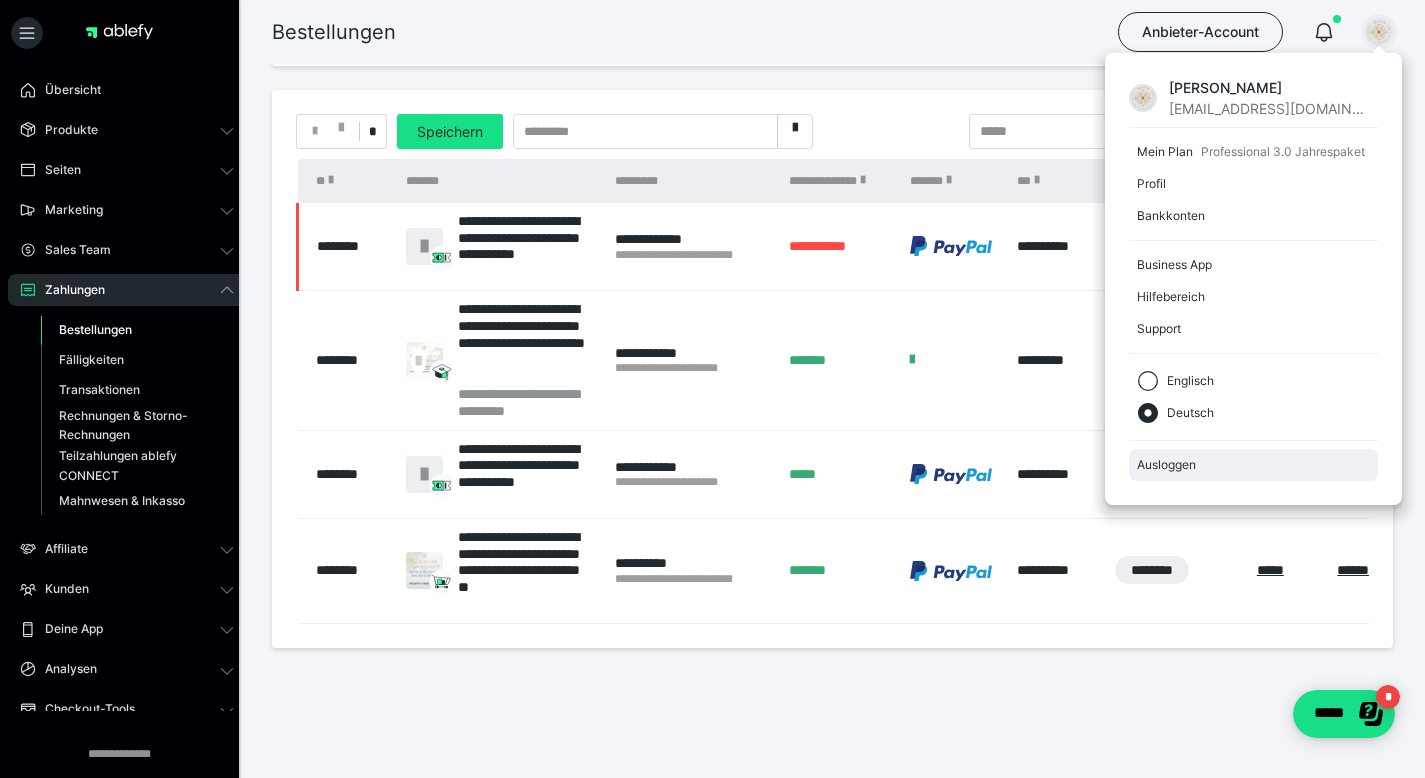 click on "Ausloggen" at bounding box center [1253, 465] 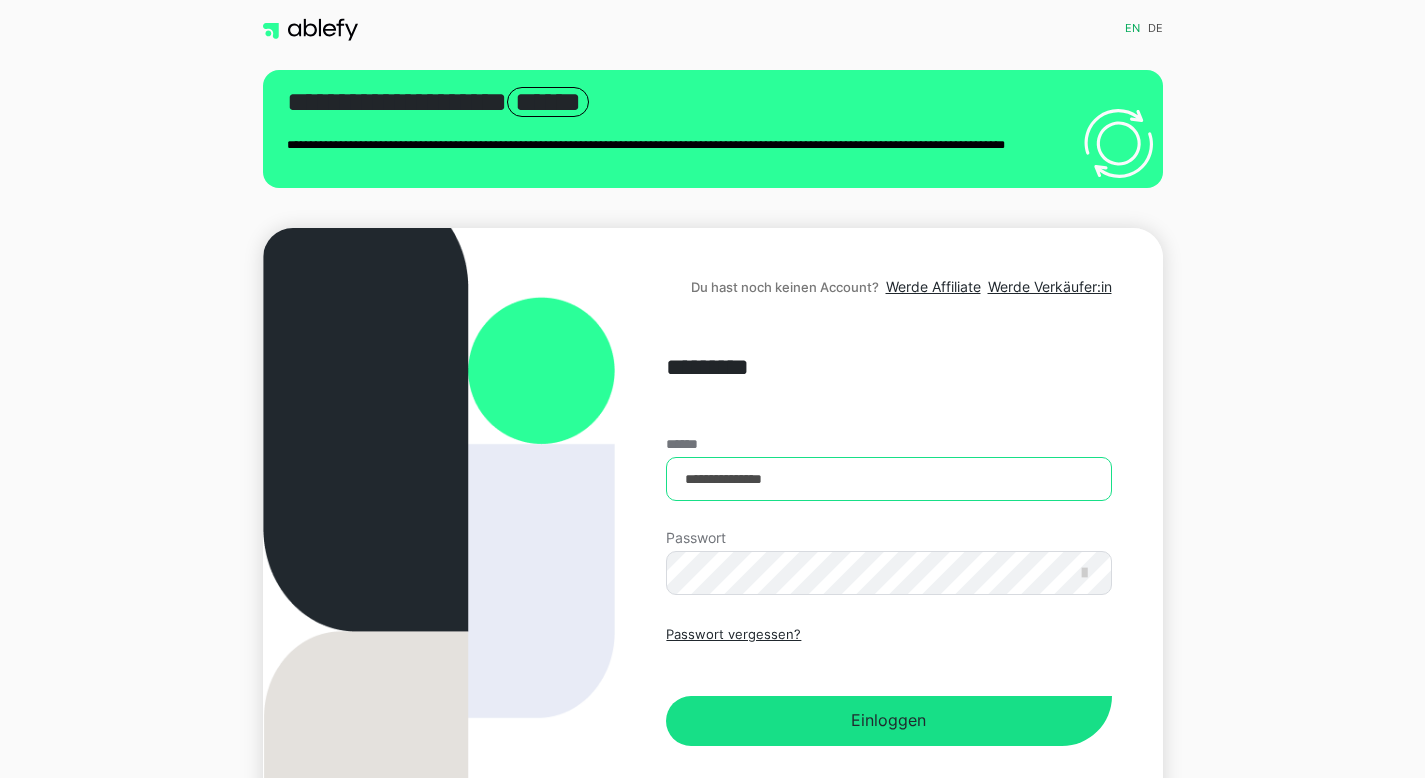scroll, scrollTop: 0, scrollLeft: 0, axis: both 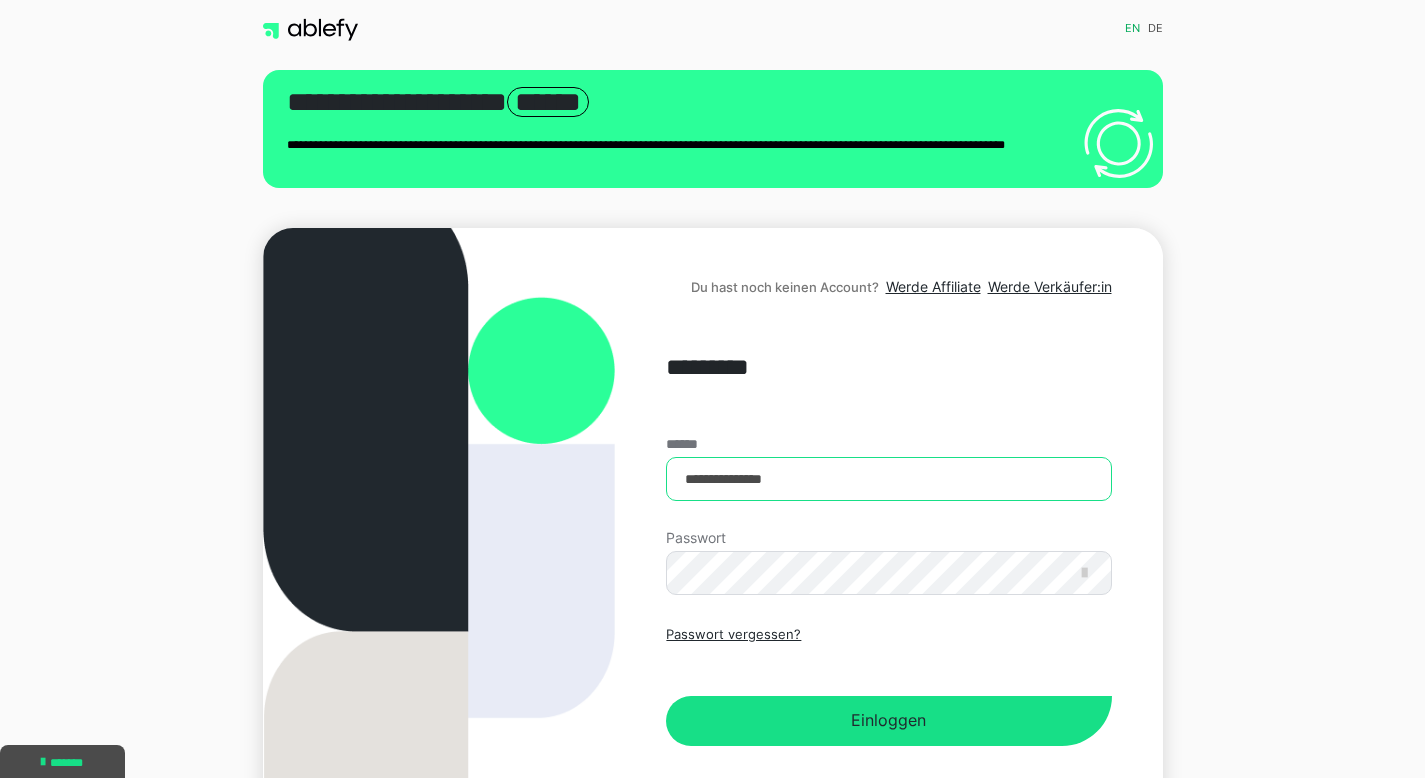 click on "**********" at bounding box center (888, 479) 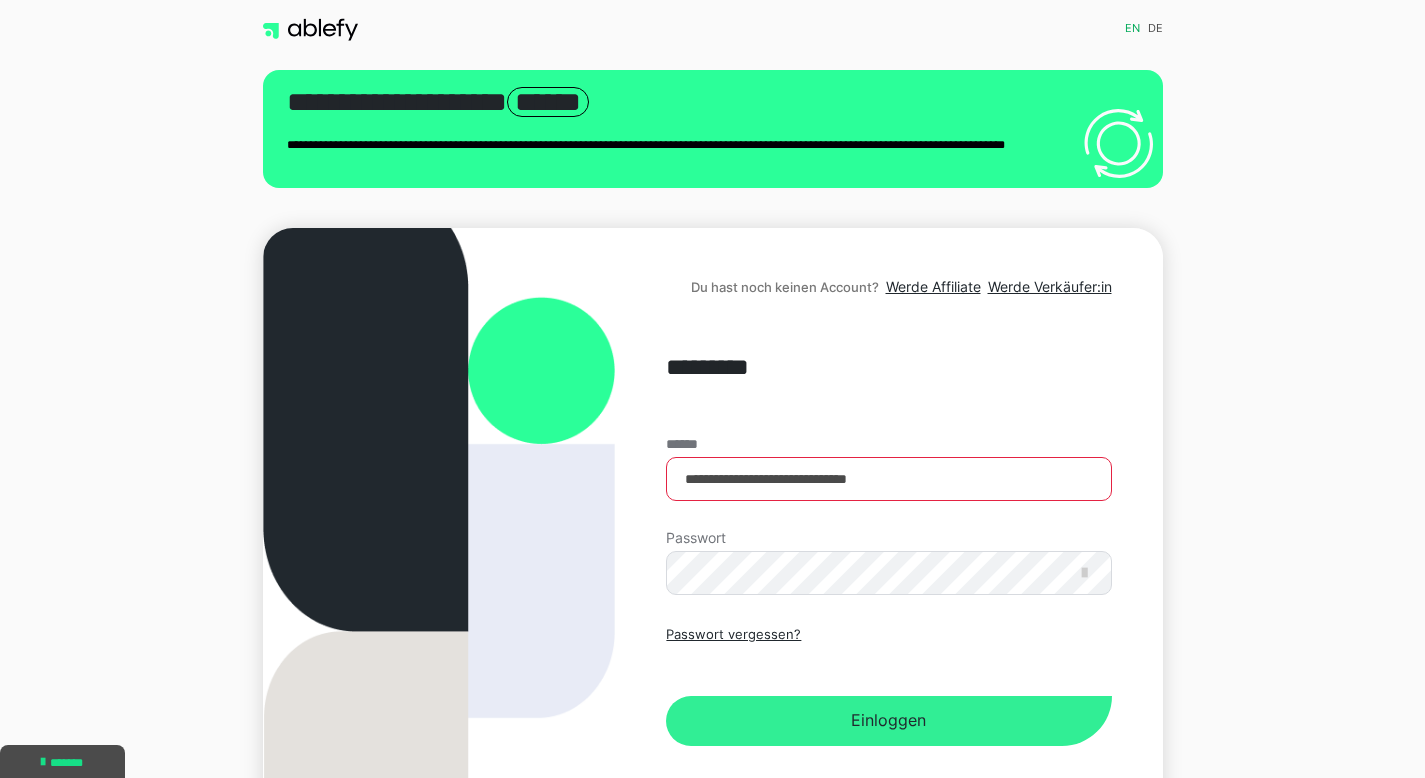 click on "Einloggen" at bounding box center [888, 721] 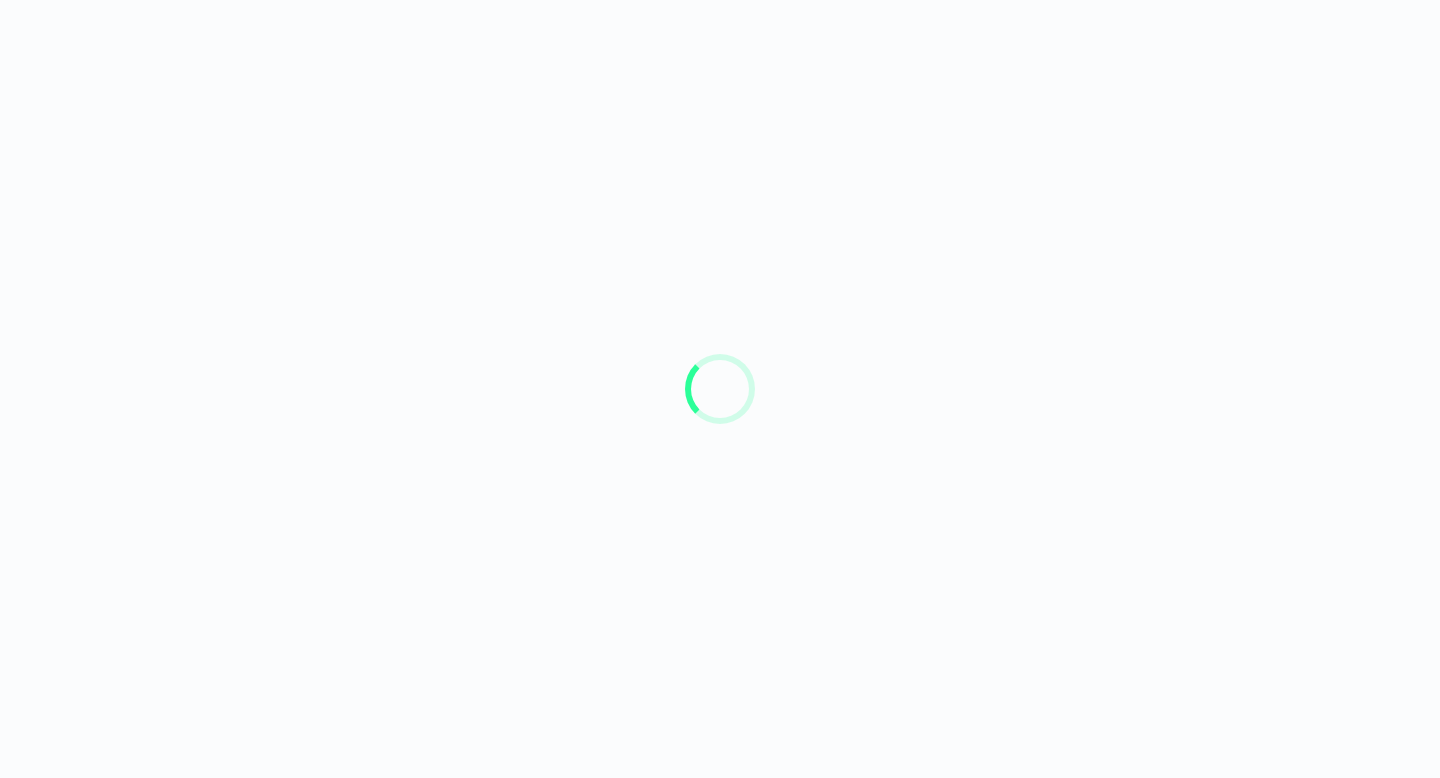 scroll, scrollTop: 0, scrollLeft: 0, axis: both 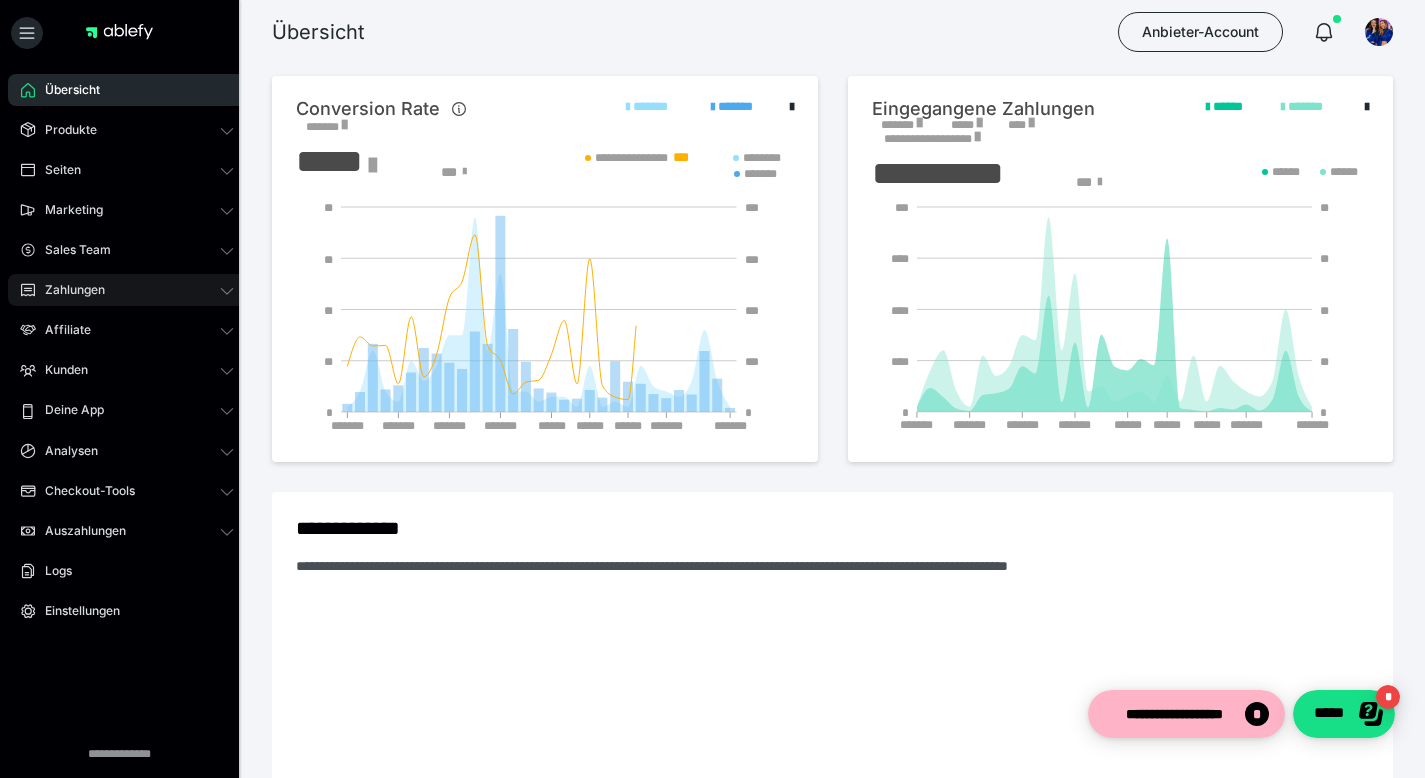 click on "Zahlungen" at bounding box center [68, 290] 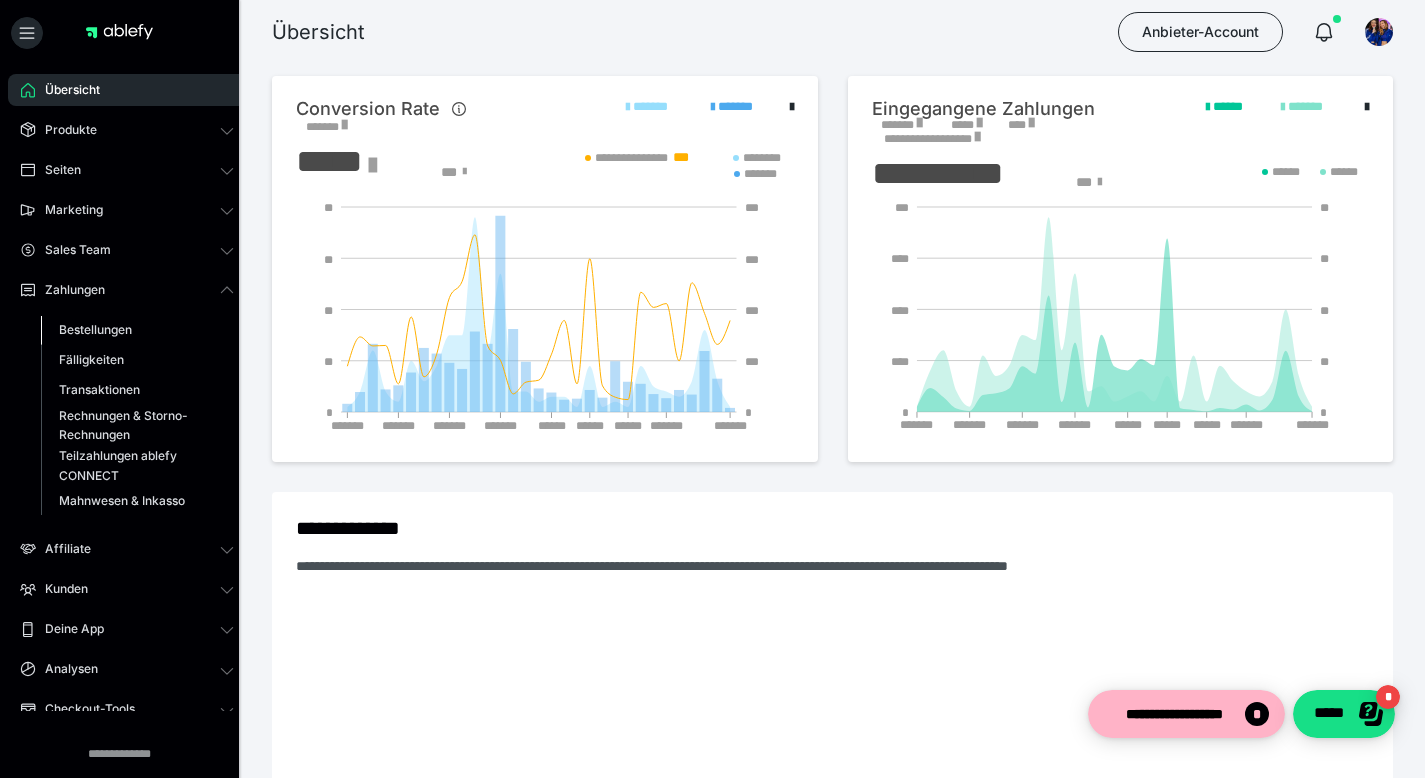 click on "Bestellungen" at bounding box center (95, 329) 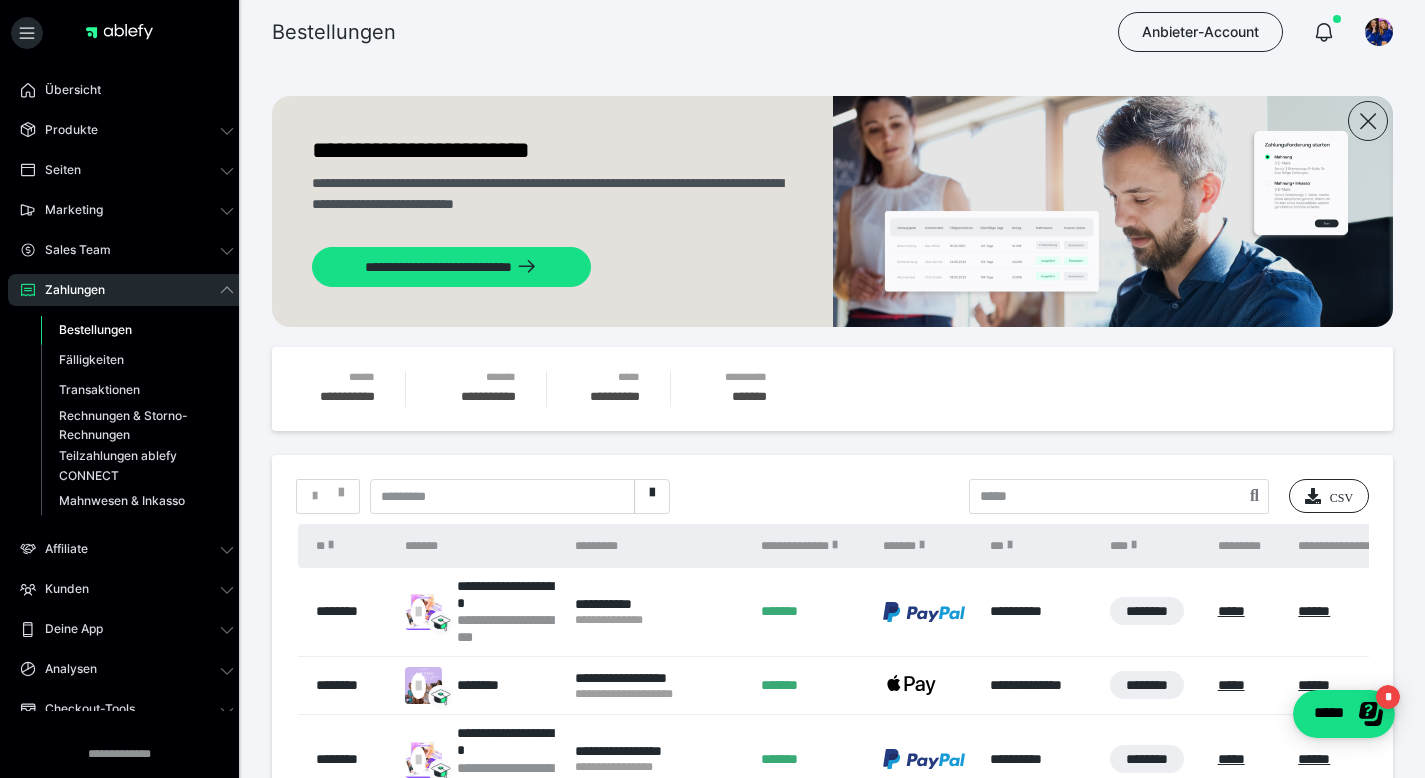 click on "*" at bounding box center [328, 496] 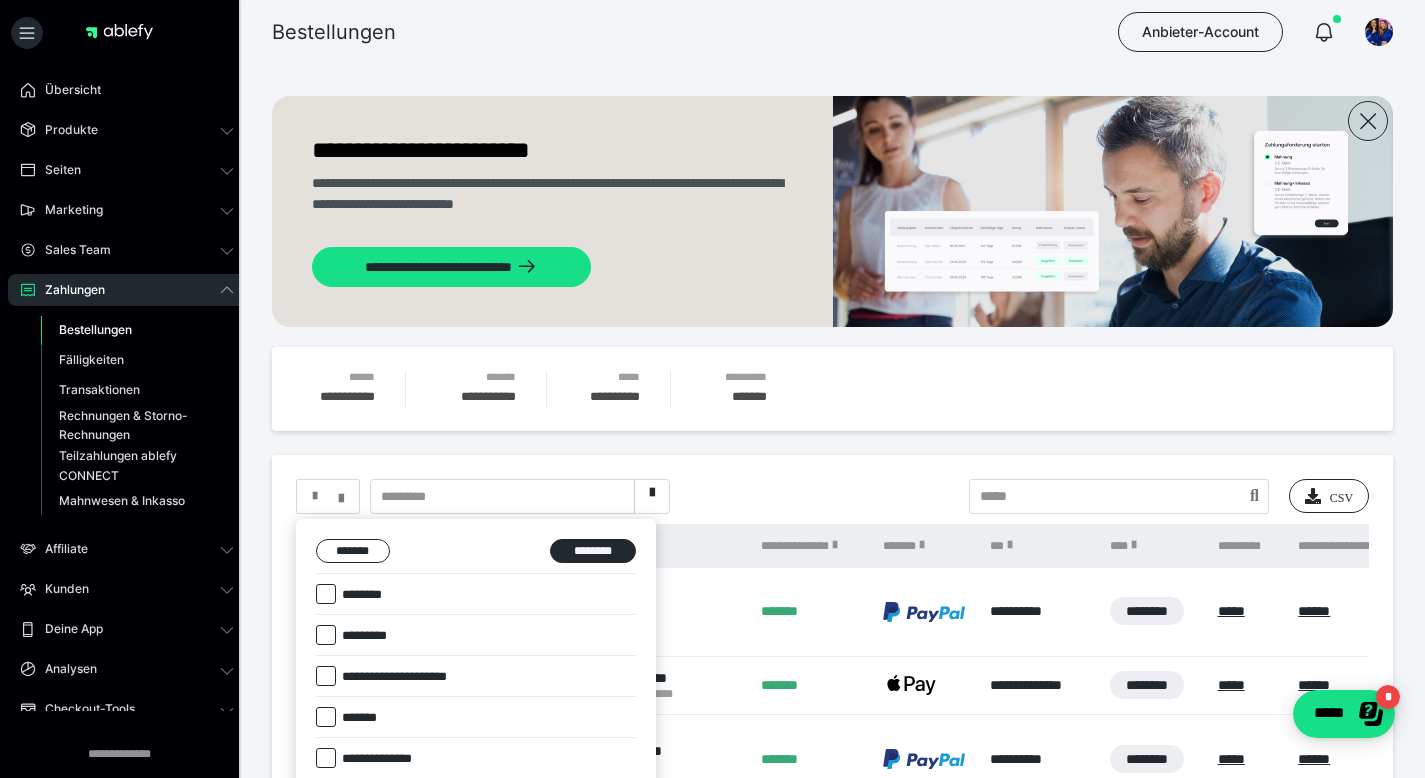 click at bounding box center (326, 594) 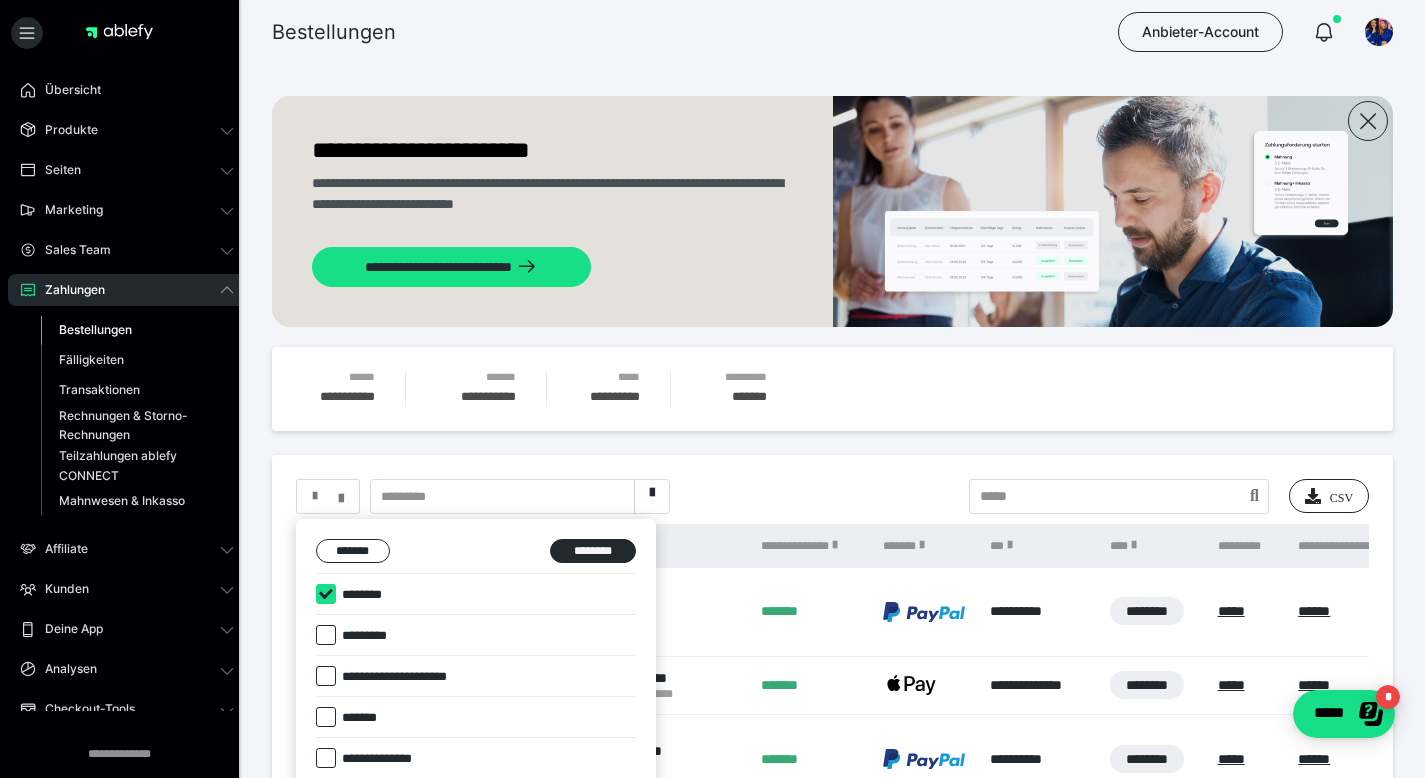 checkbox on "****" 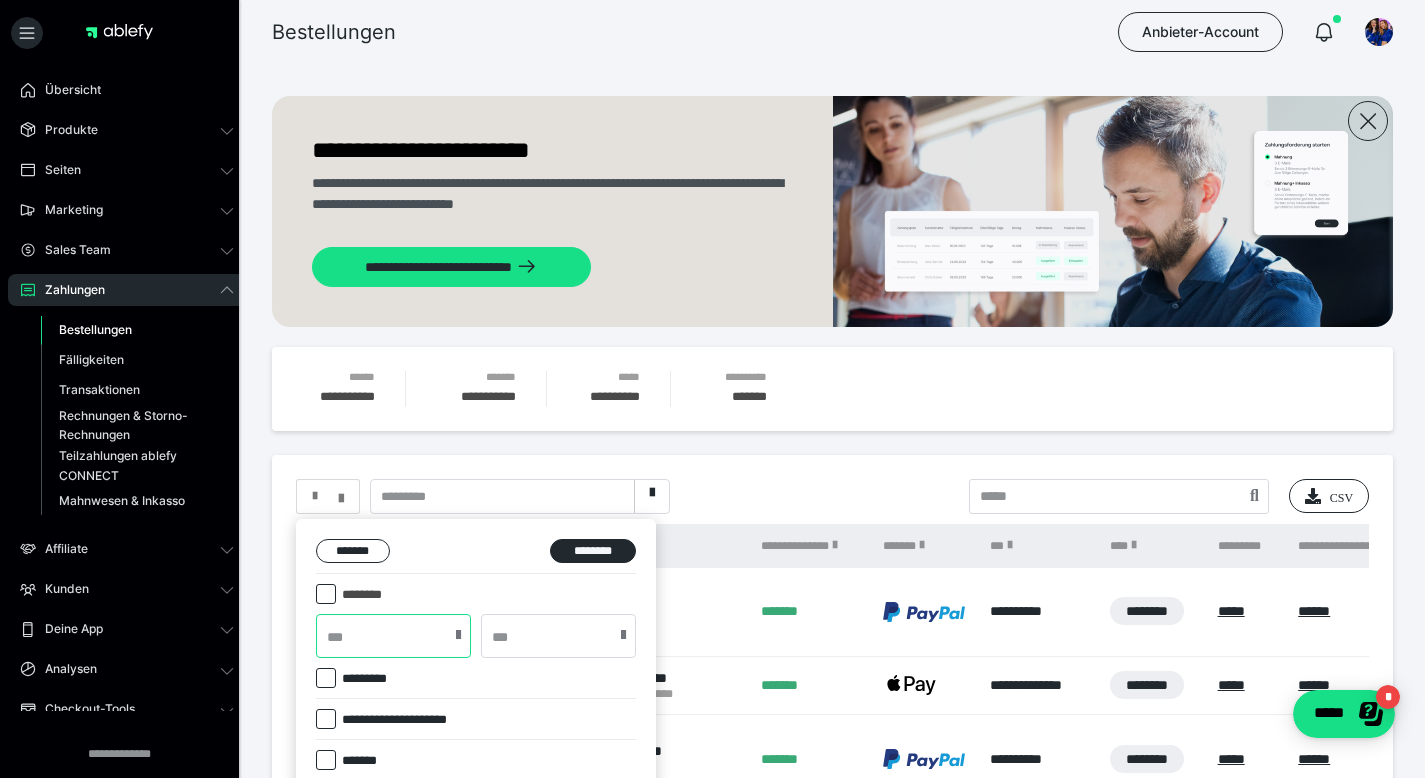 click at bounding box center (393, 636) 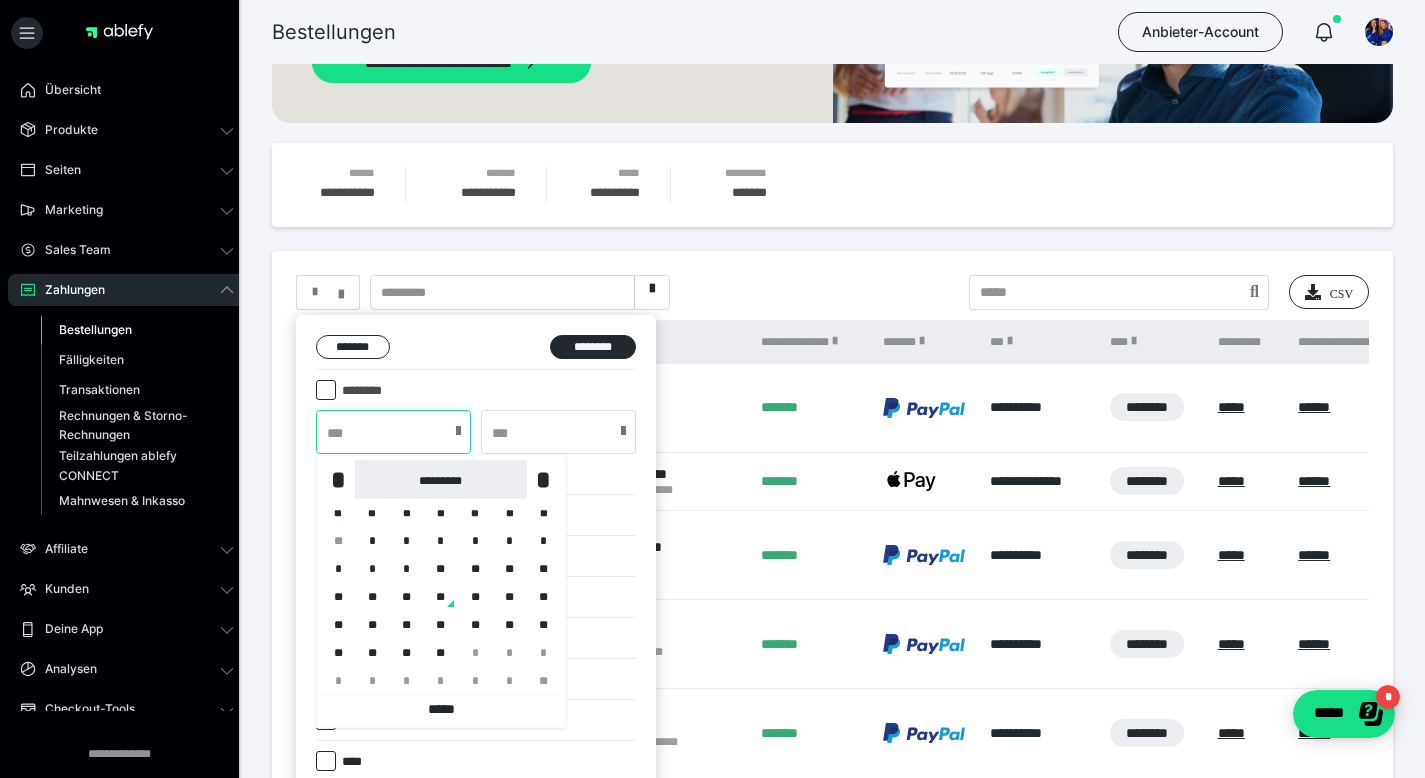 scroll, scrollTop: 213, scrollLeft: 0, axis: vertical 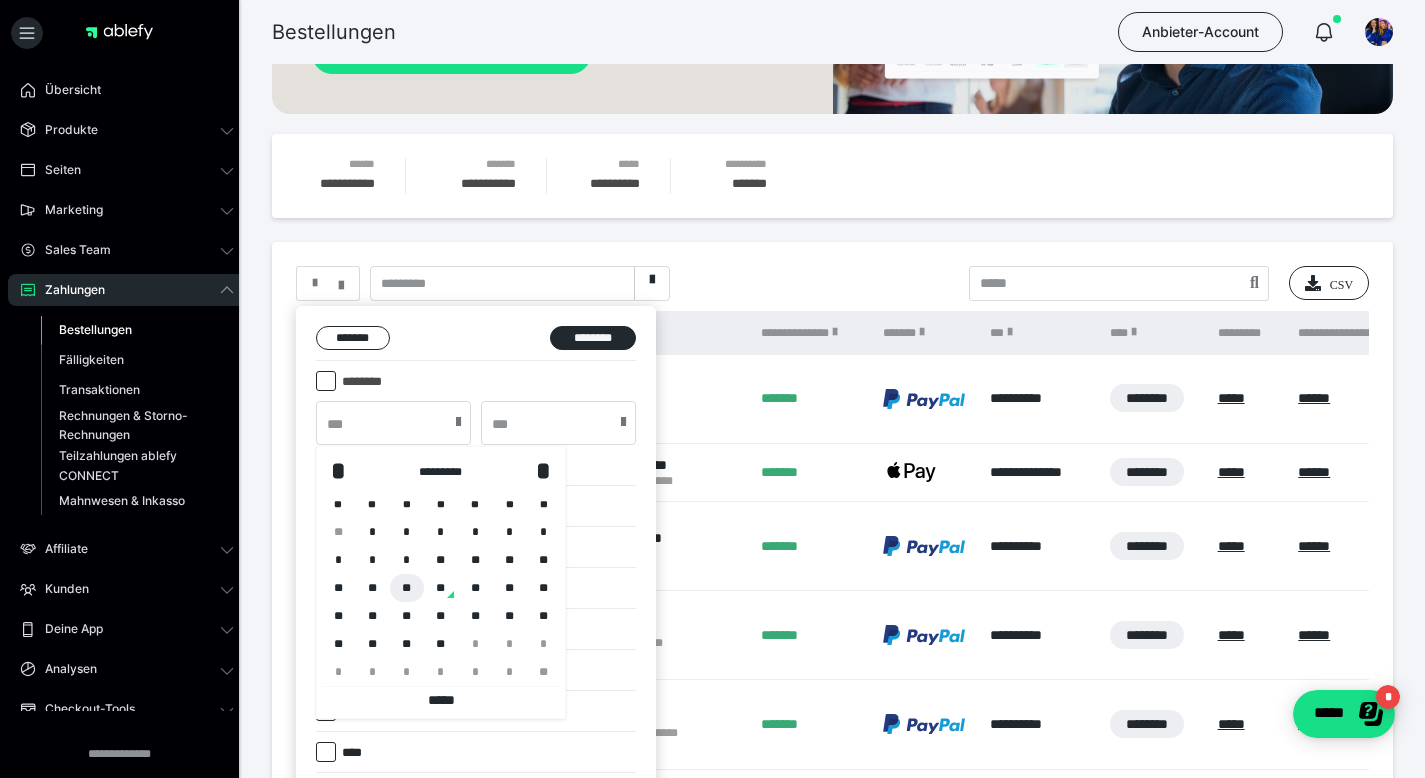 drag, startPoint x: 411, startPoint y: 579, endPoint x: 448, endPoint y: 523, distance: 67.11929 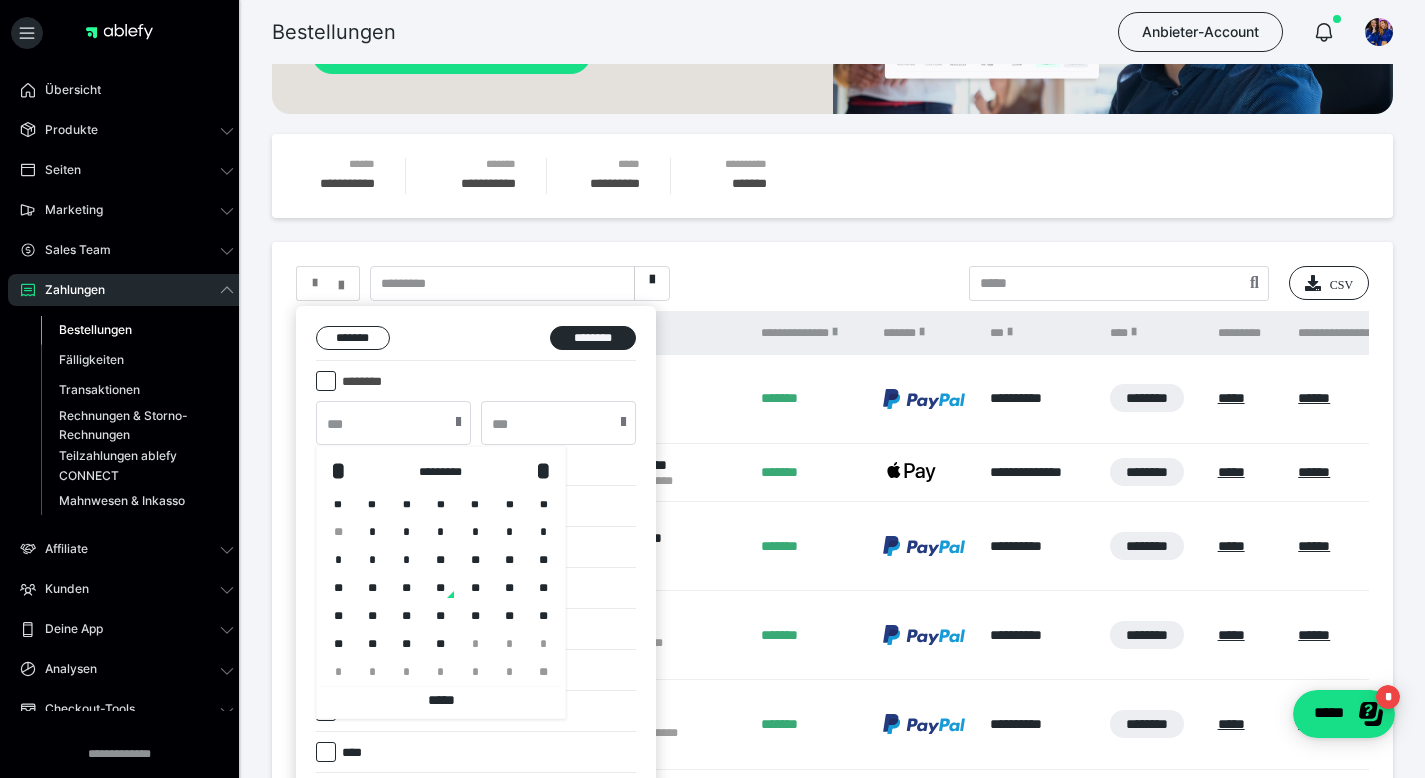 click on "**" at bounding box center (407, 588) 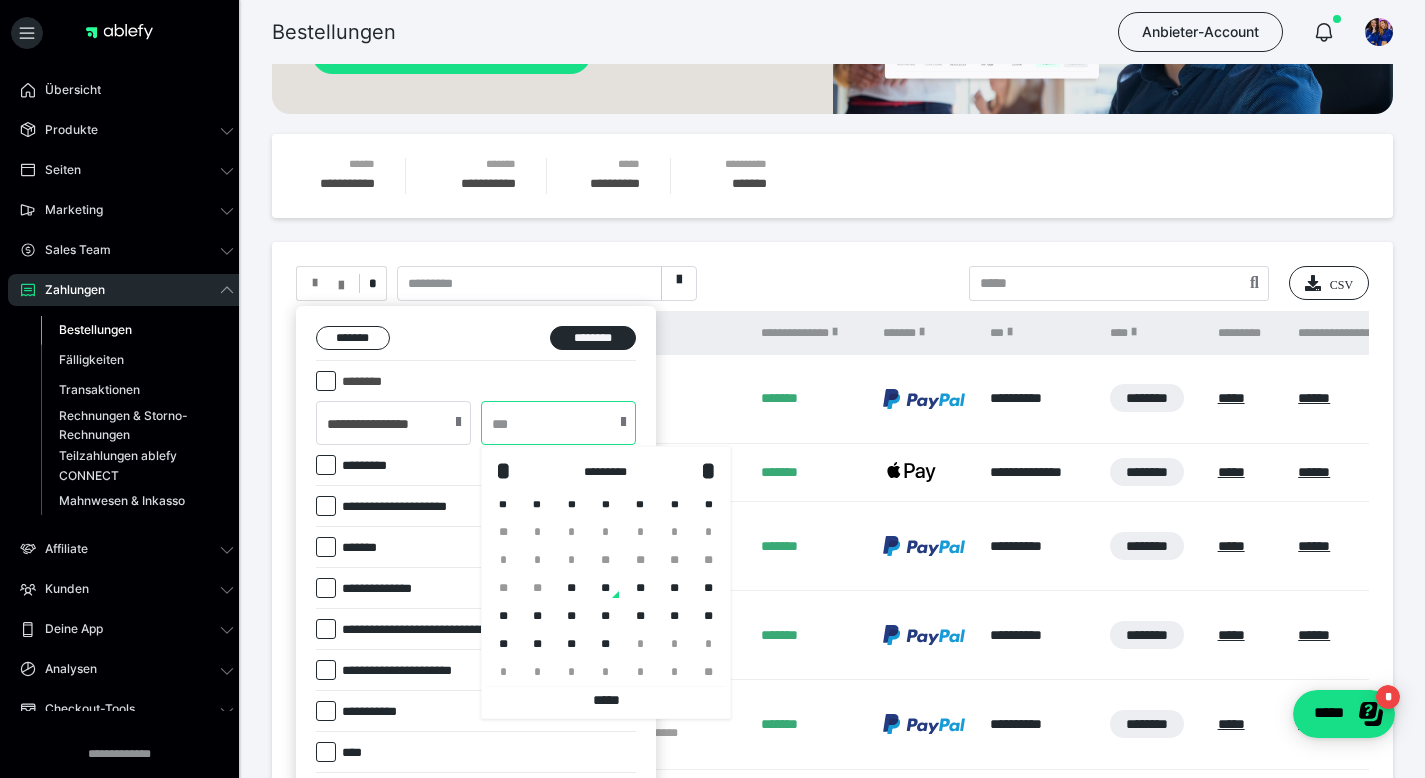 click at bounding box center [558, 423] 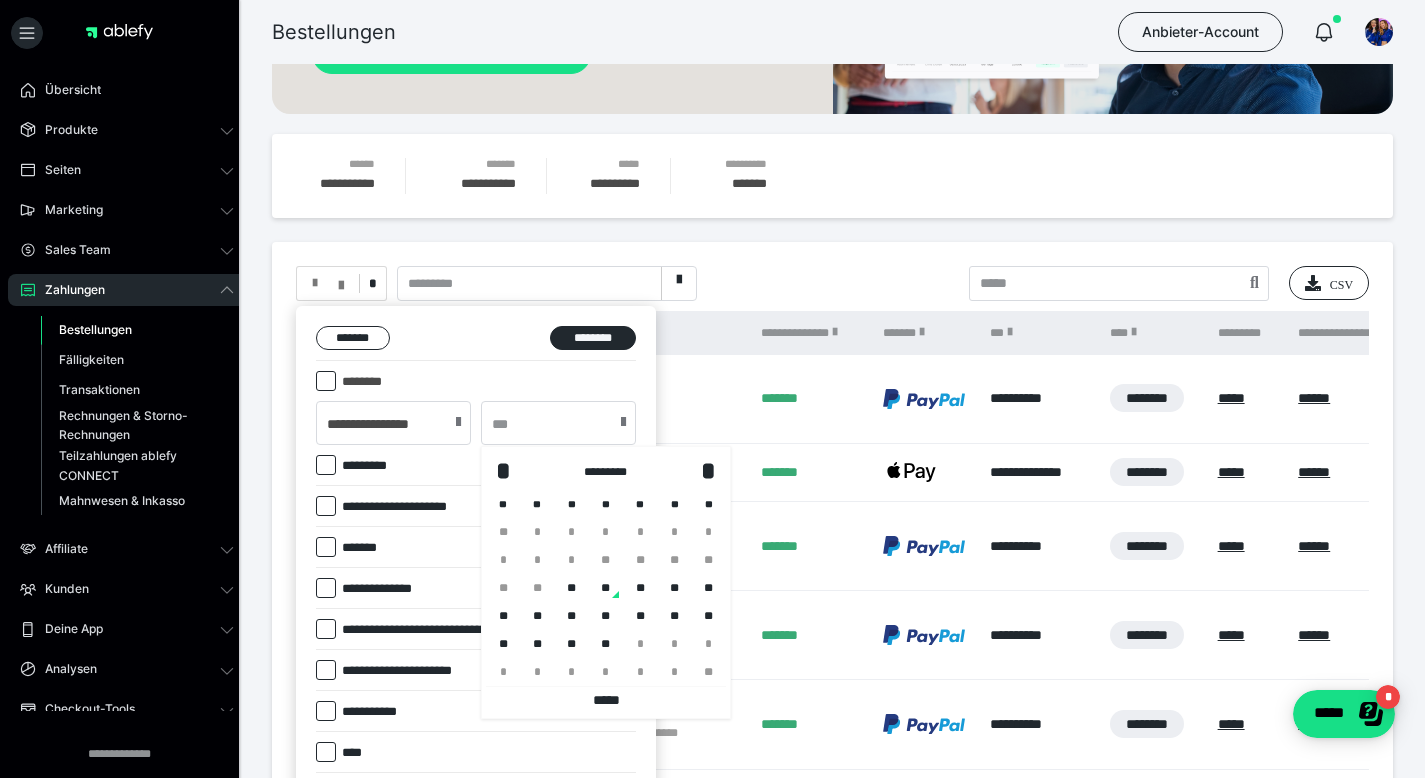 click on "**" at bounding box center [572, 588] 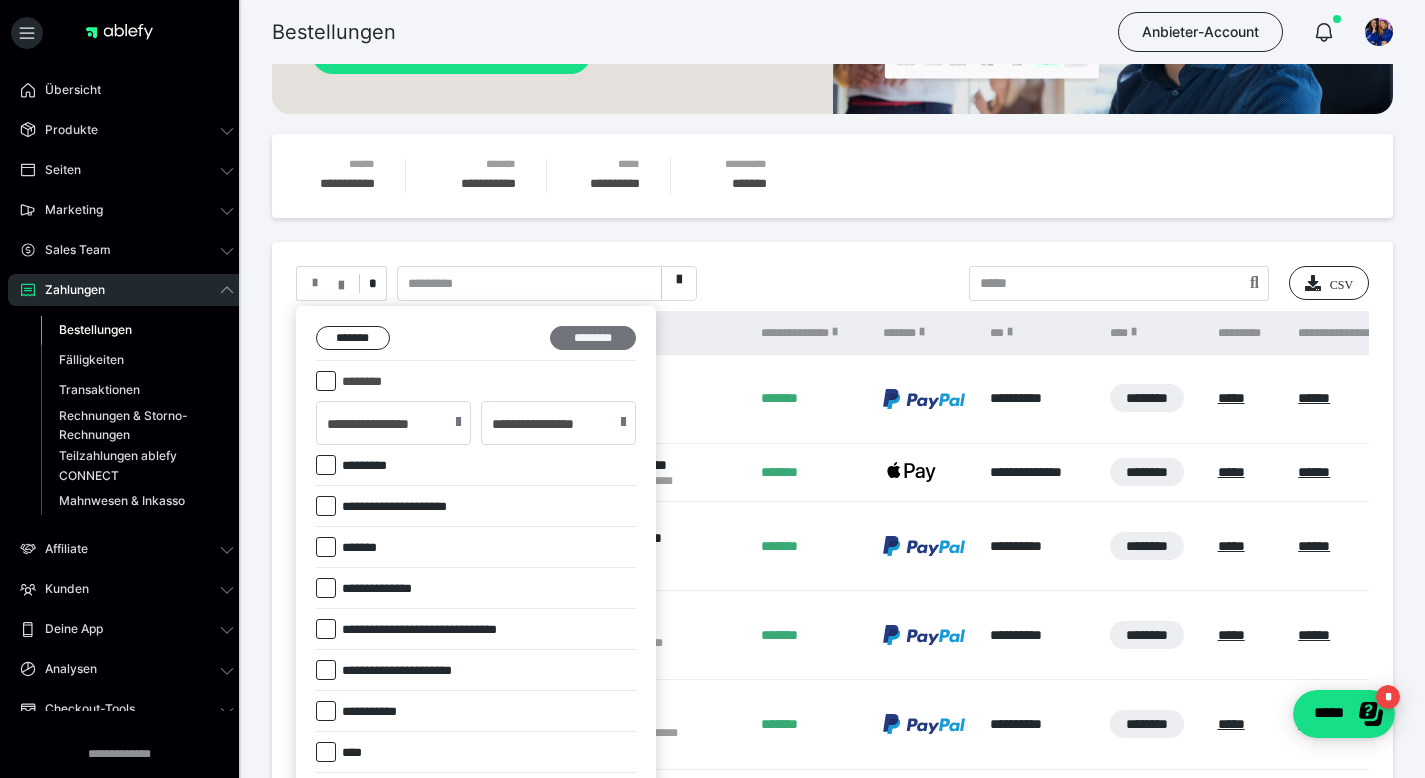 click on "********" at bounding box center (593, 338) 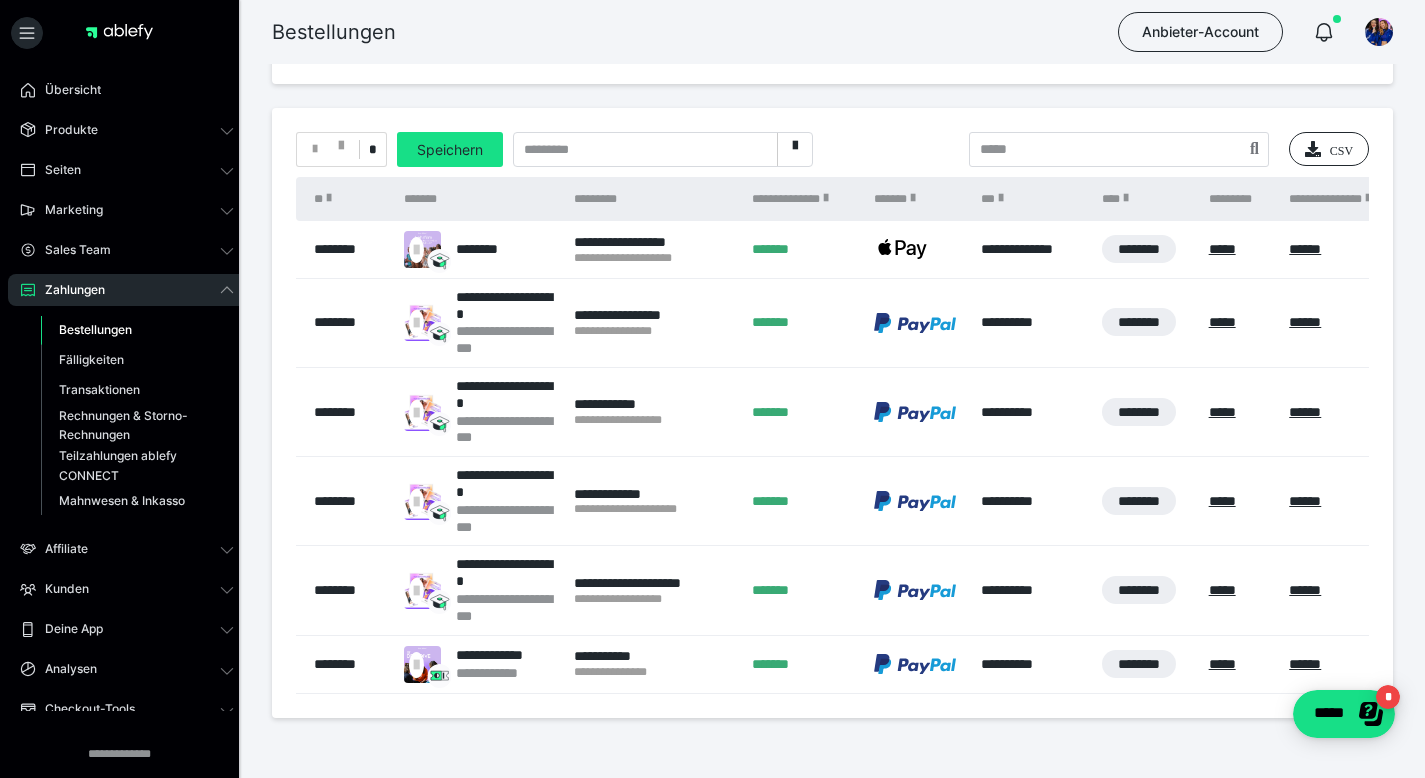 scroll, scrollTop: 417, scrollLeft: 0, axis: vertical 